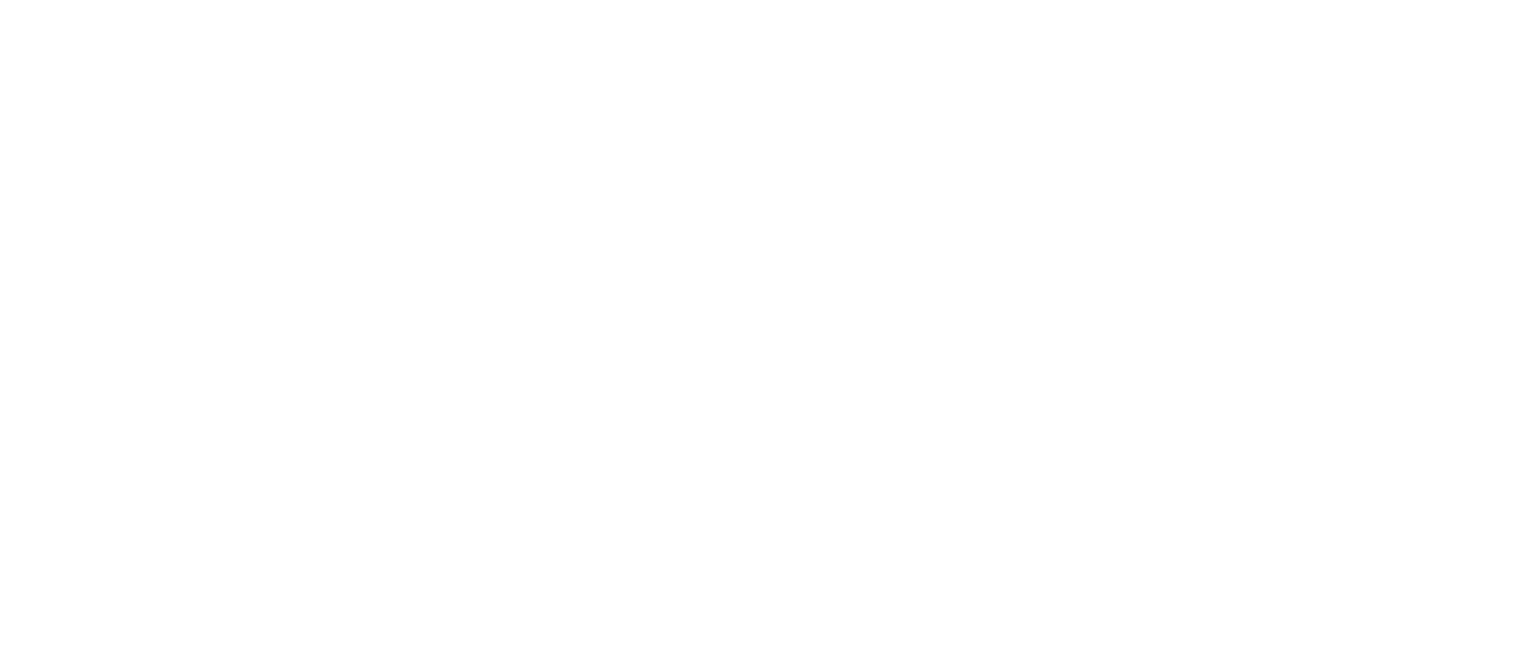 scroll, scrollTop: 0, scrollLeft: 0, axis: both 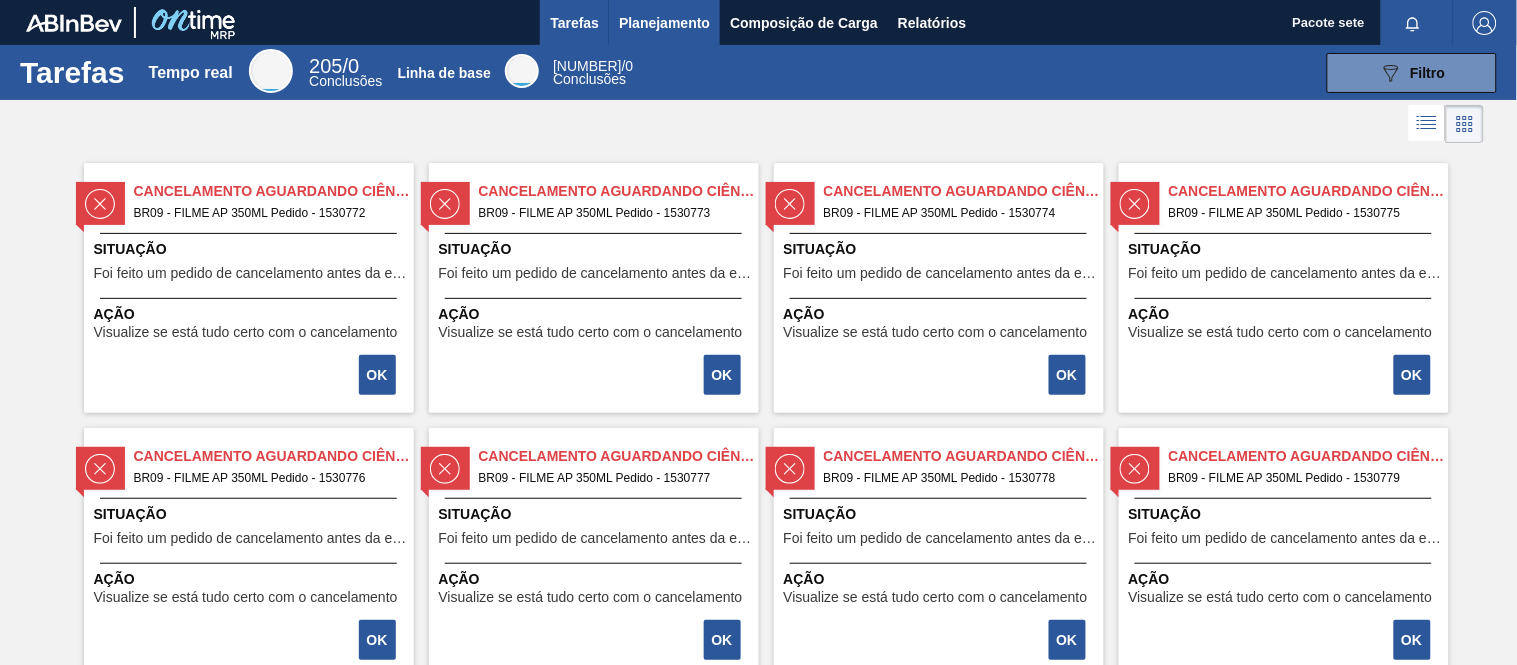click on "Planejamento" at bounding box center [664, 23] 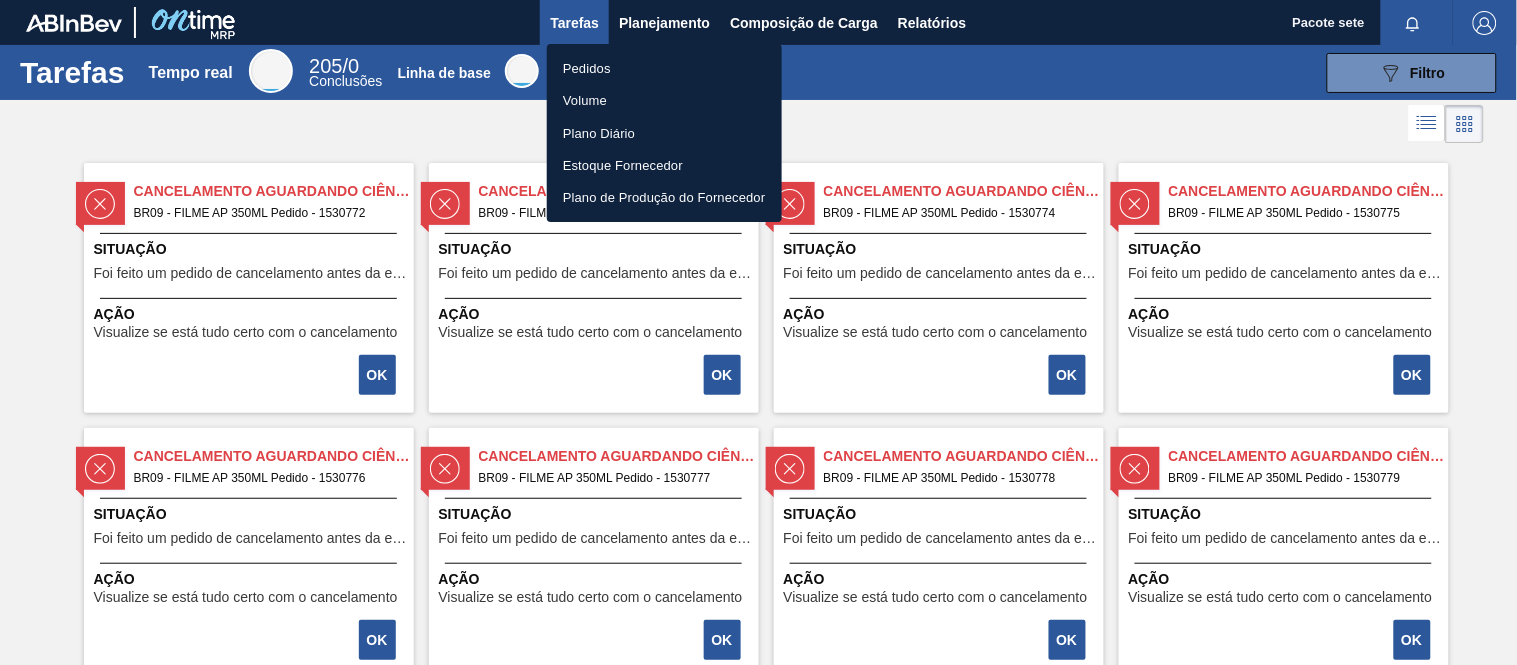 click on "Pedidos" at bounding box center [664, 68] 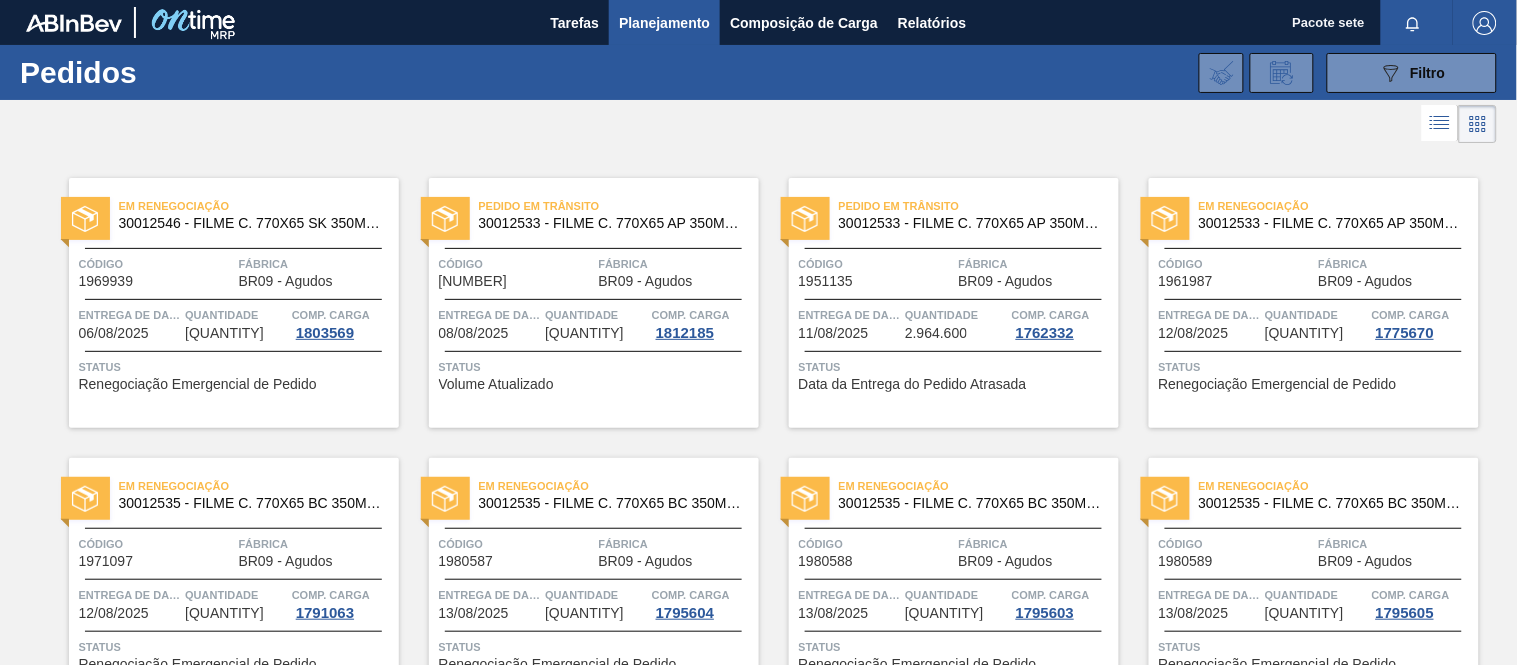 click on "Código [NUMBER]" at bounding box center (516, 271) 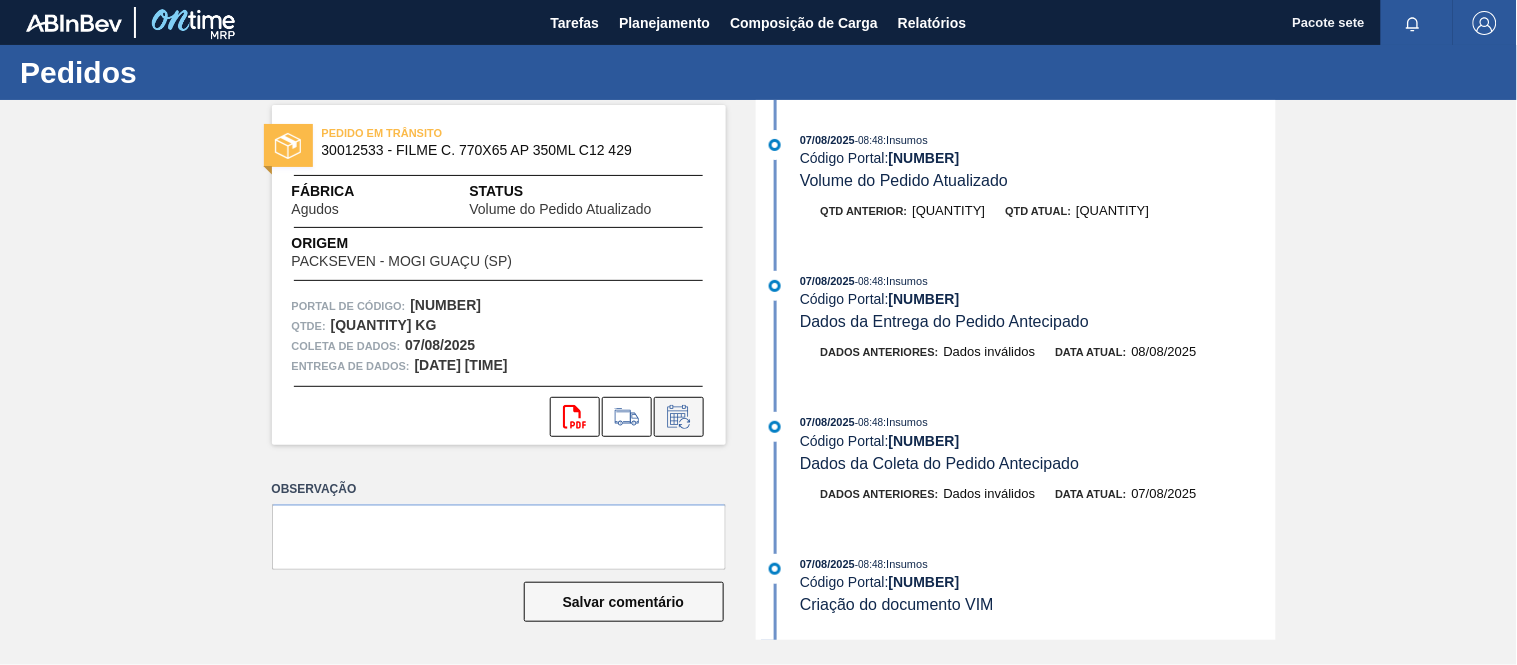 click 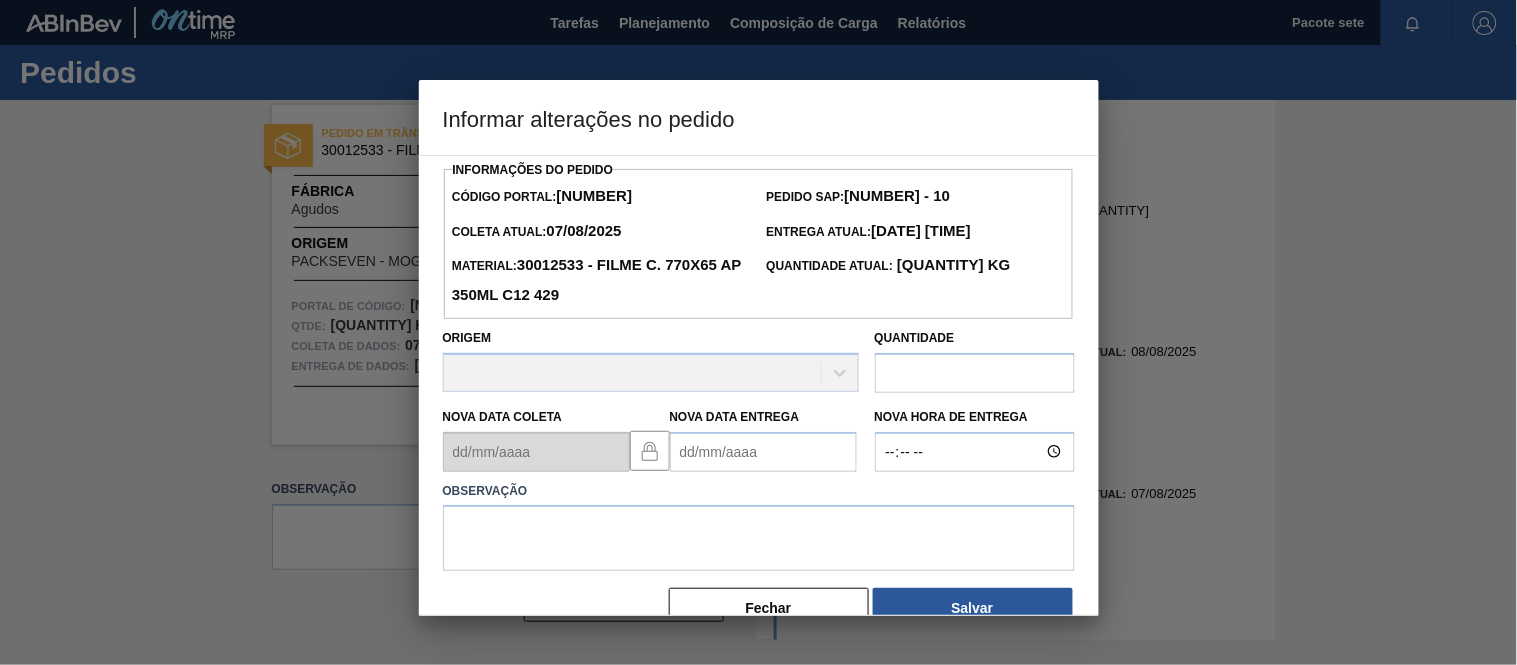 click on "Nova Data Entrega" at bounding box center [763, 452] 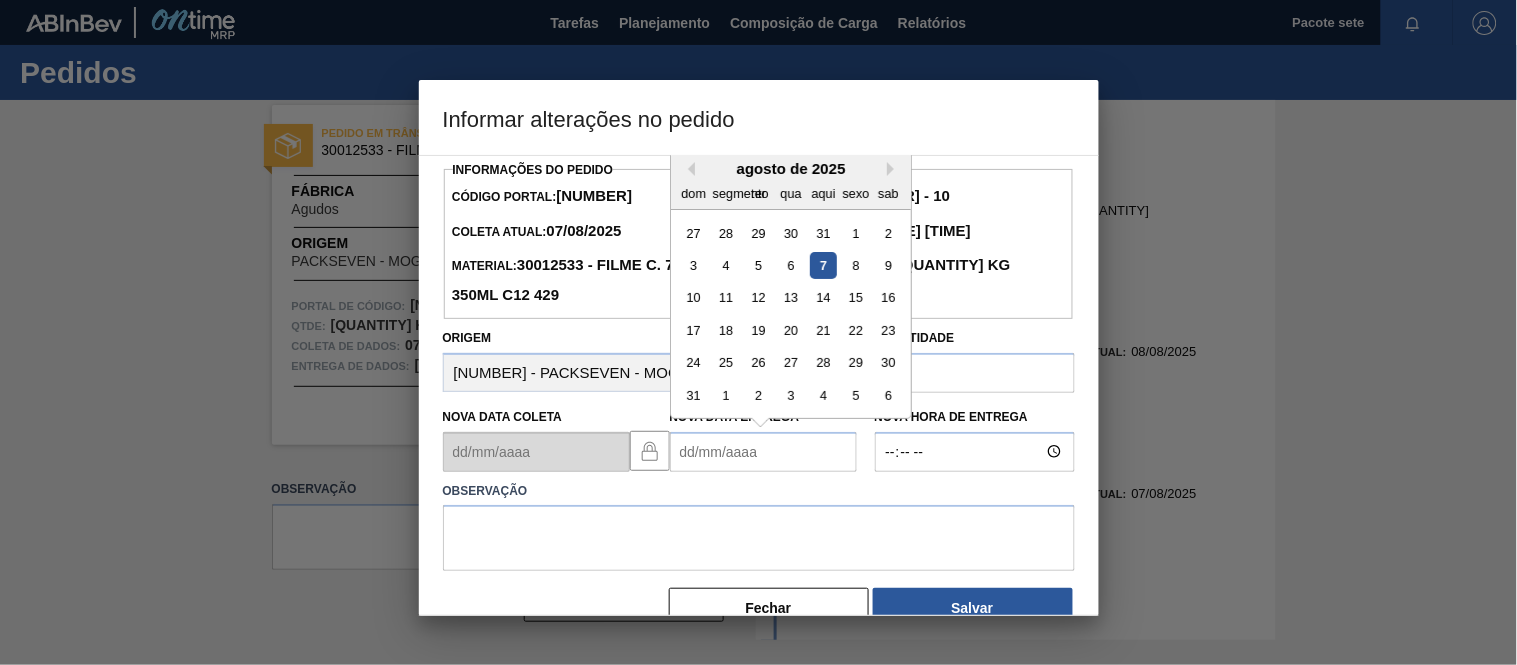 click on "11" at bounding box center [725, 297] 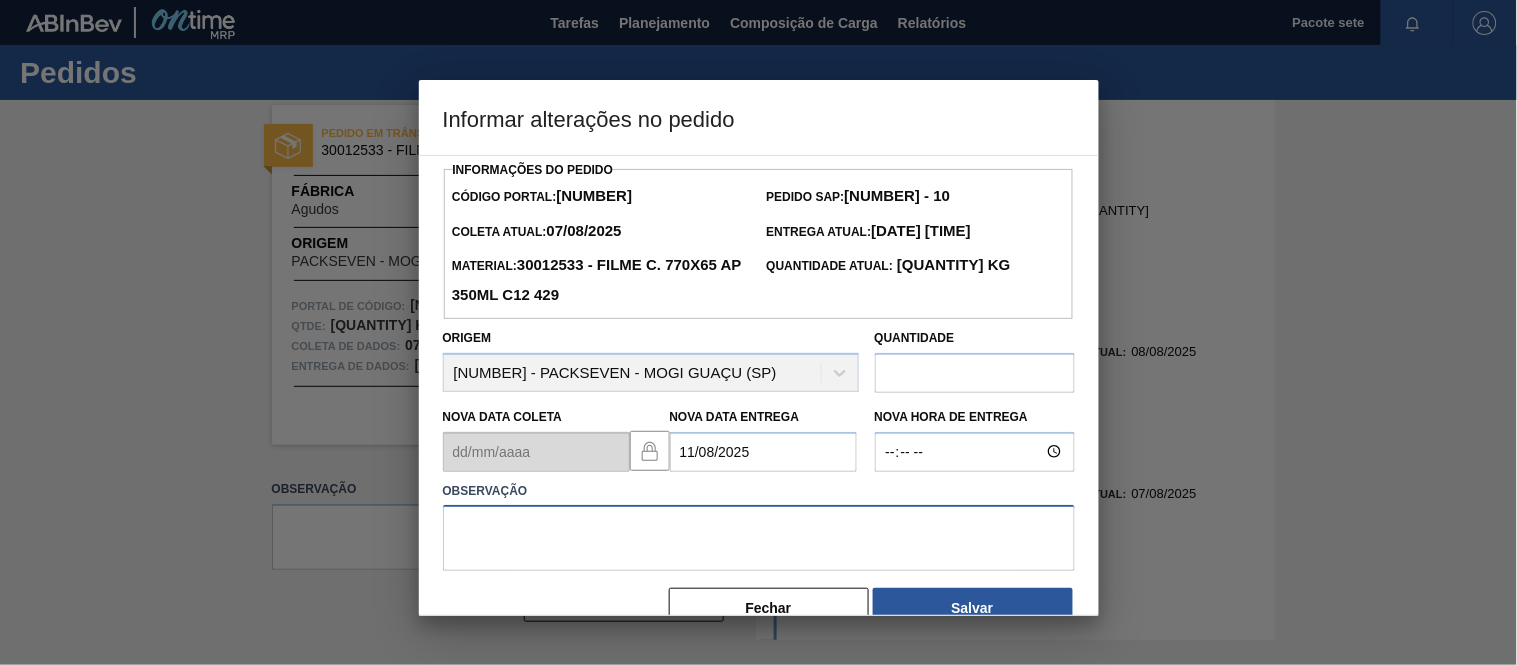 click at bounding box center [759, 538] 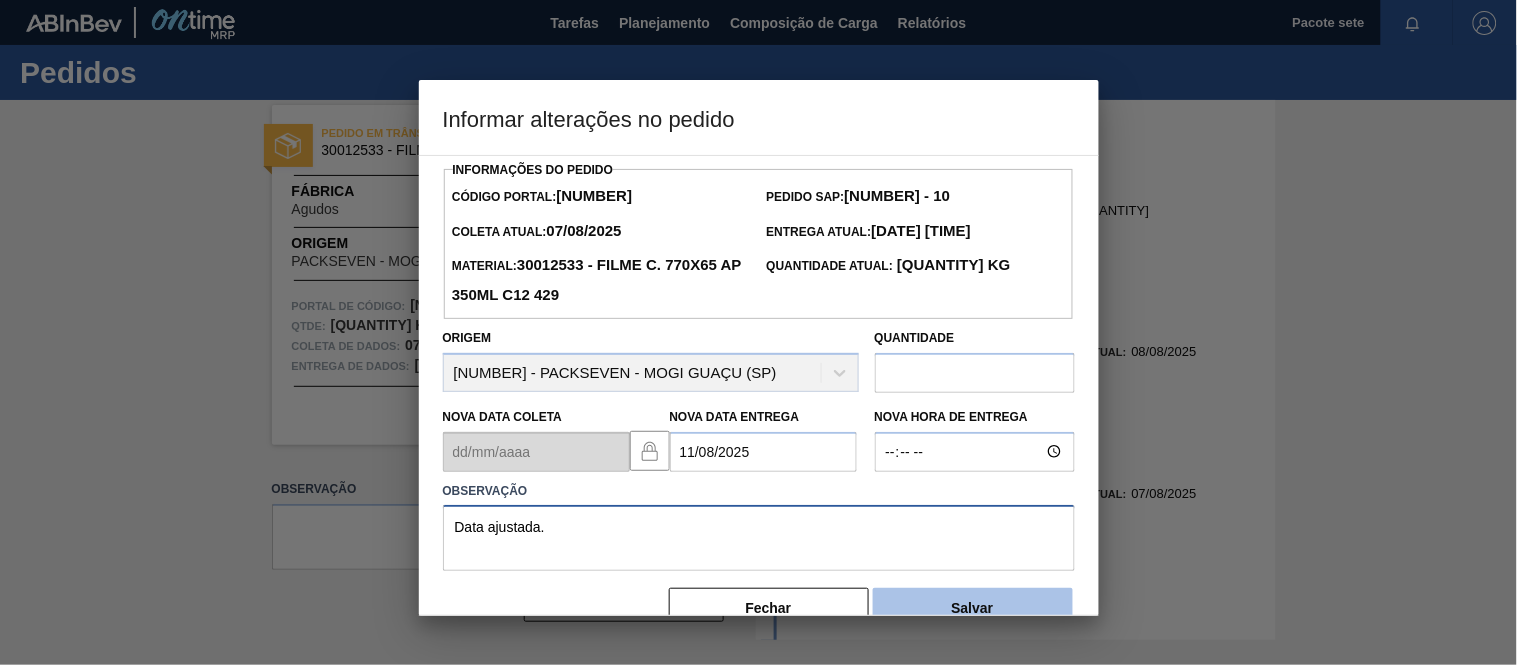 type on "Data ajustada." 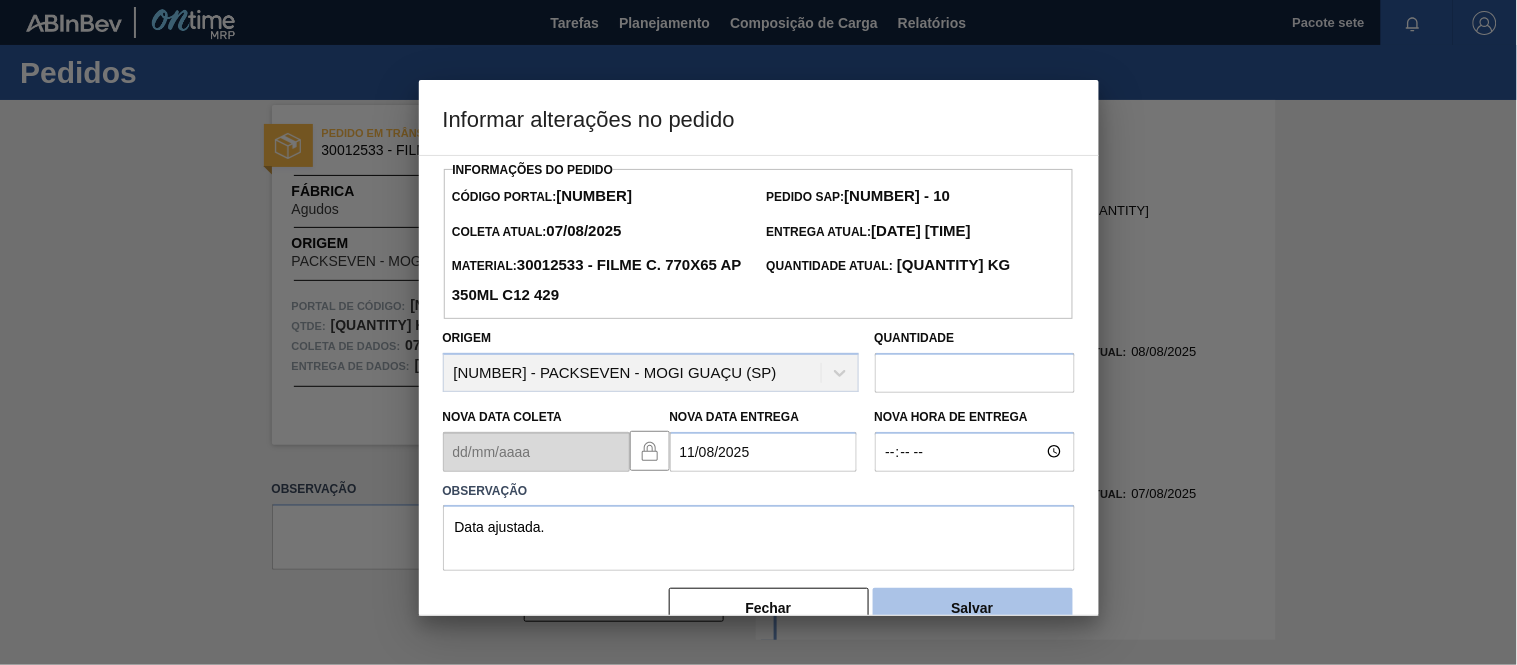 click on "Salvar" at bounding box center (973, 608) 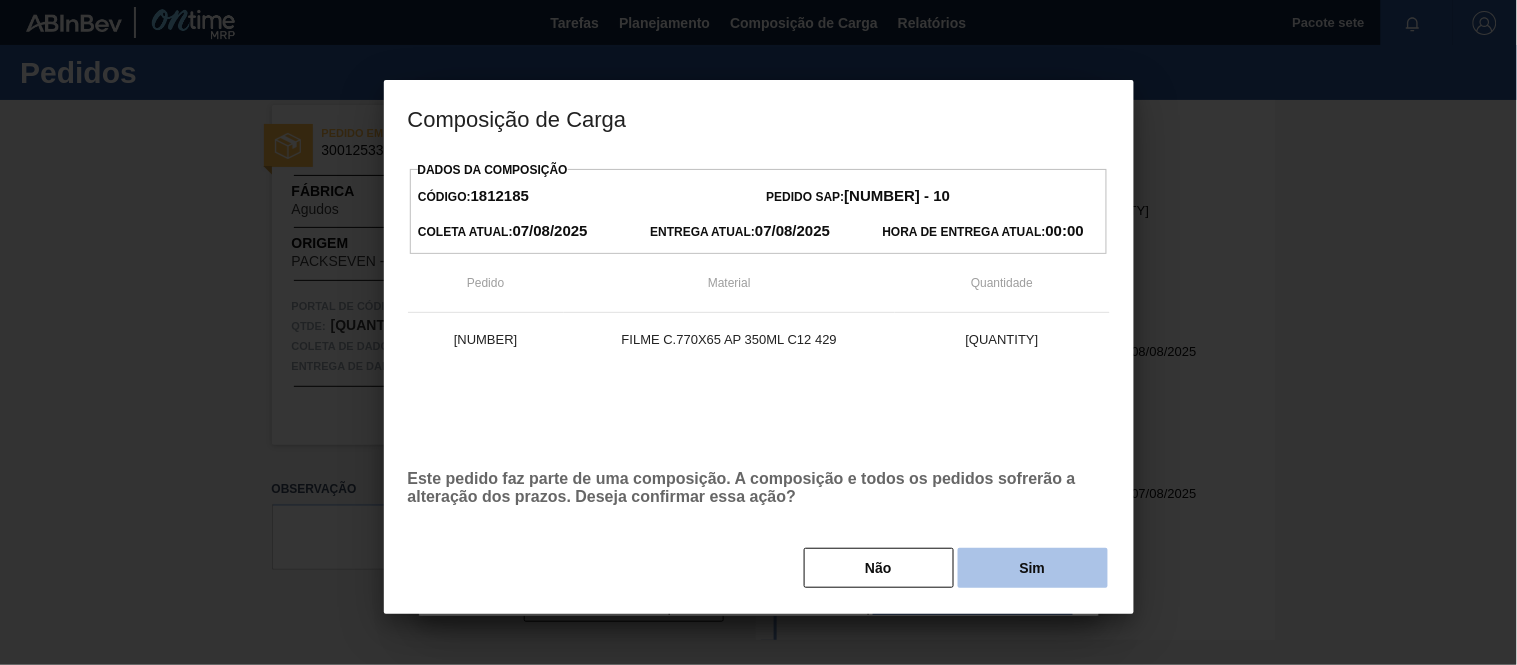 click on "Sim" at bounding box center [1033, 568] 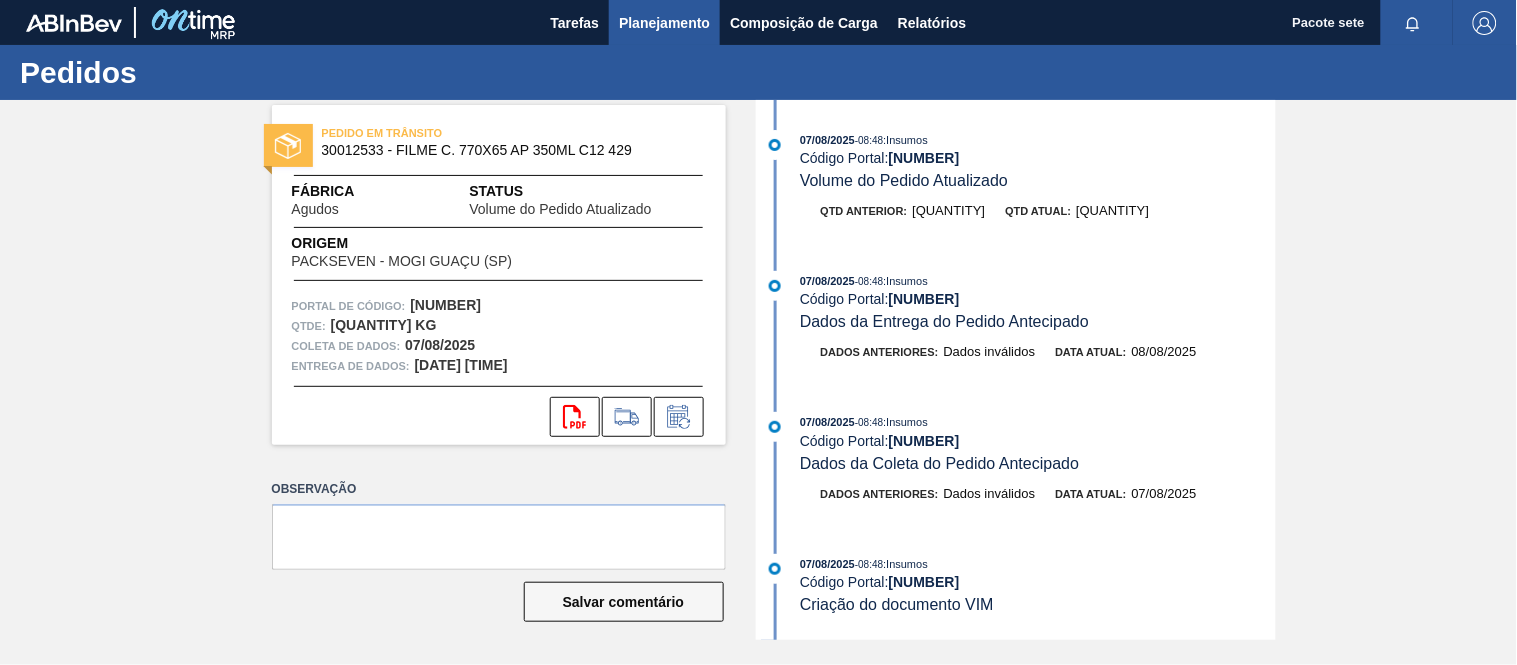 click on "Planejamento" at bounding box center [664, 23] 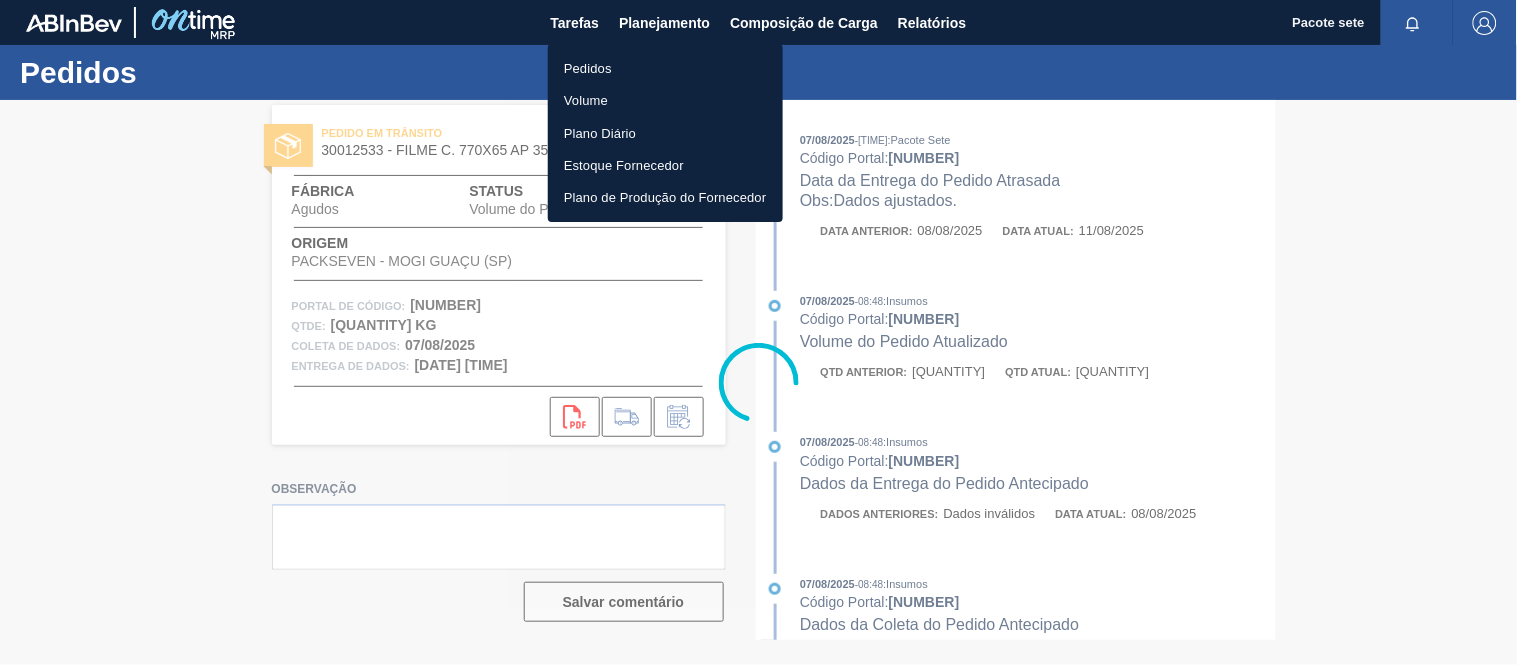 click on "Pedidos" at bounding box center [588, 68] 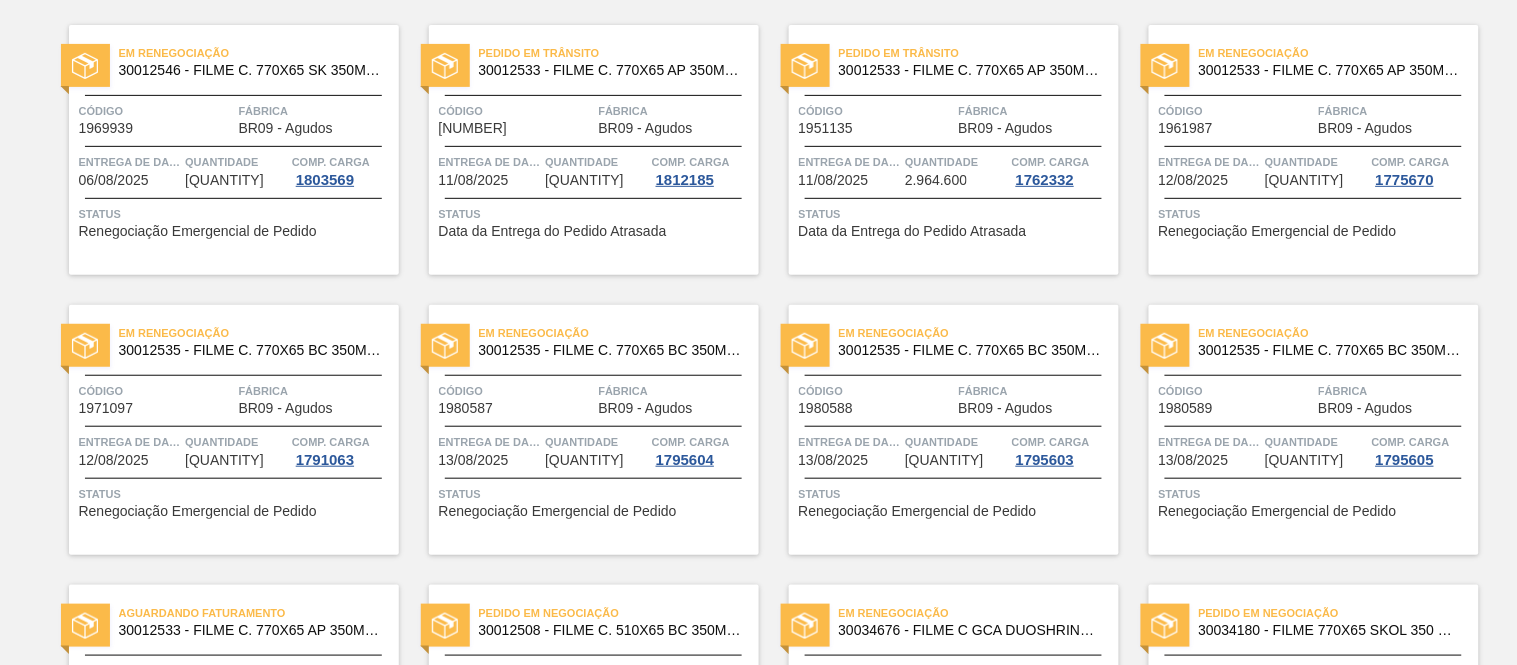 scroll, scrollTop: 0, scrollLeft: 0, axis: both 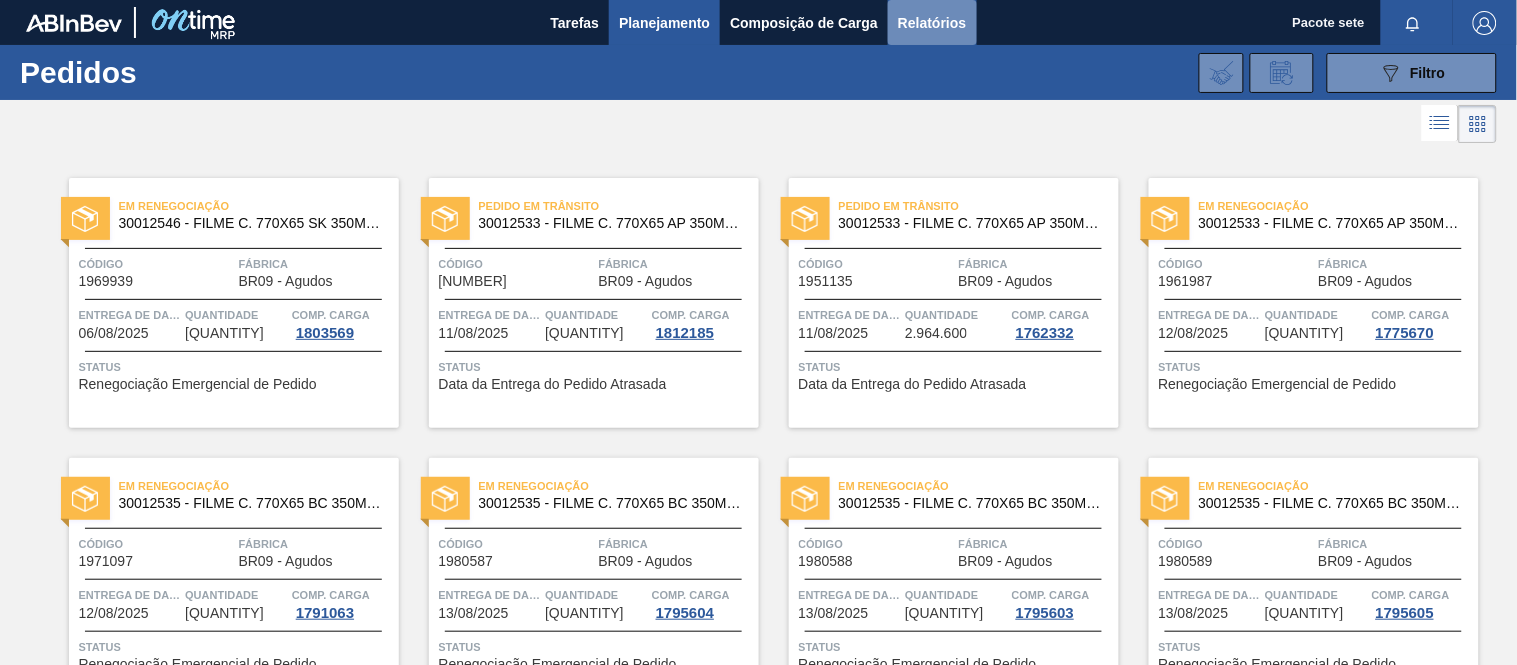 click on "Relatórios" at bounding box center (932, 23) 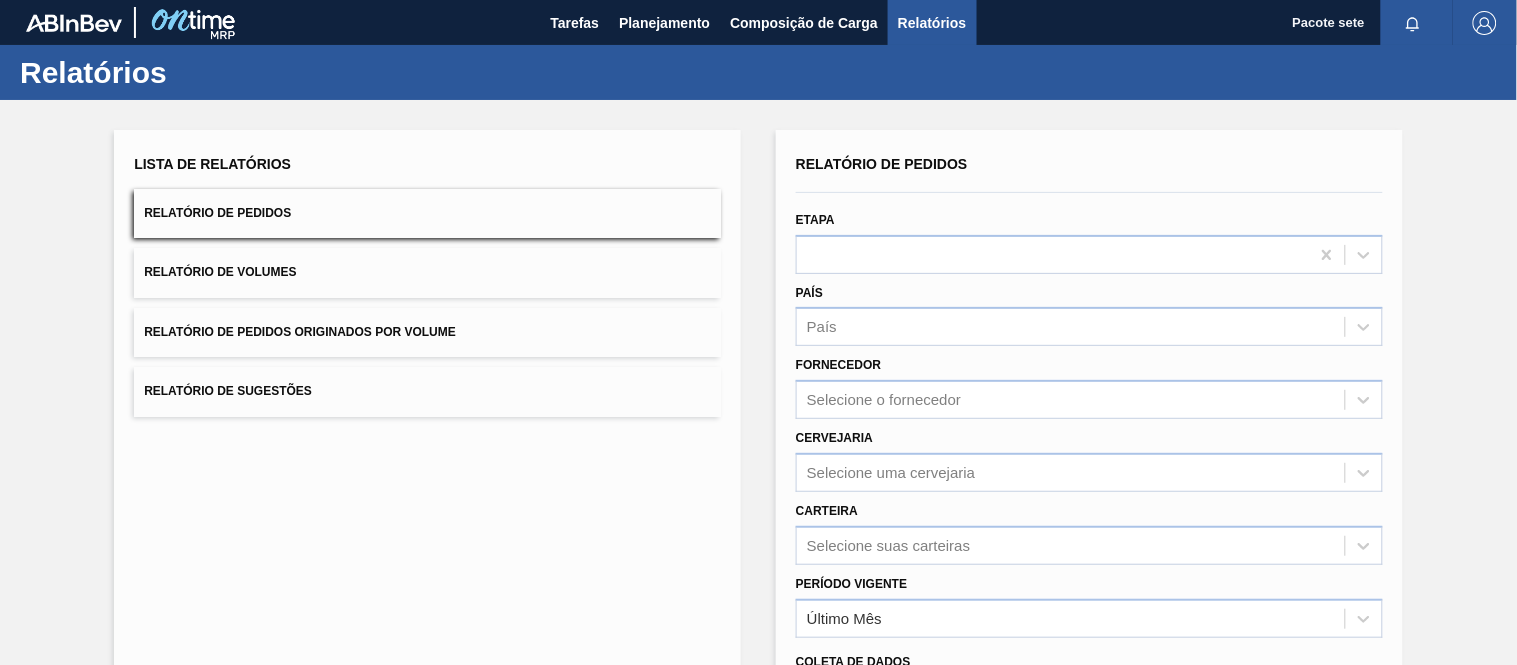 click on "Relatório de Pedidos" at bounding box center [427, 213] 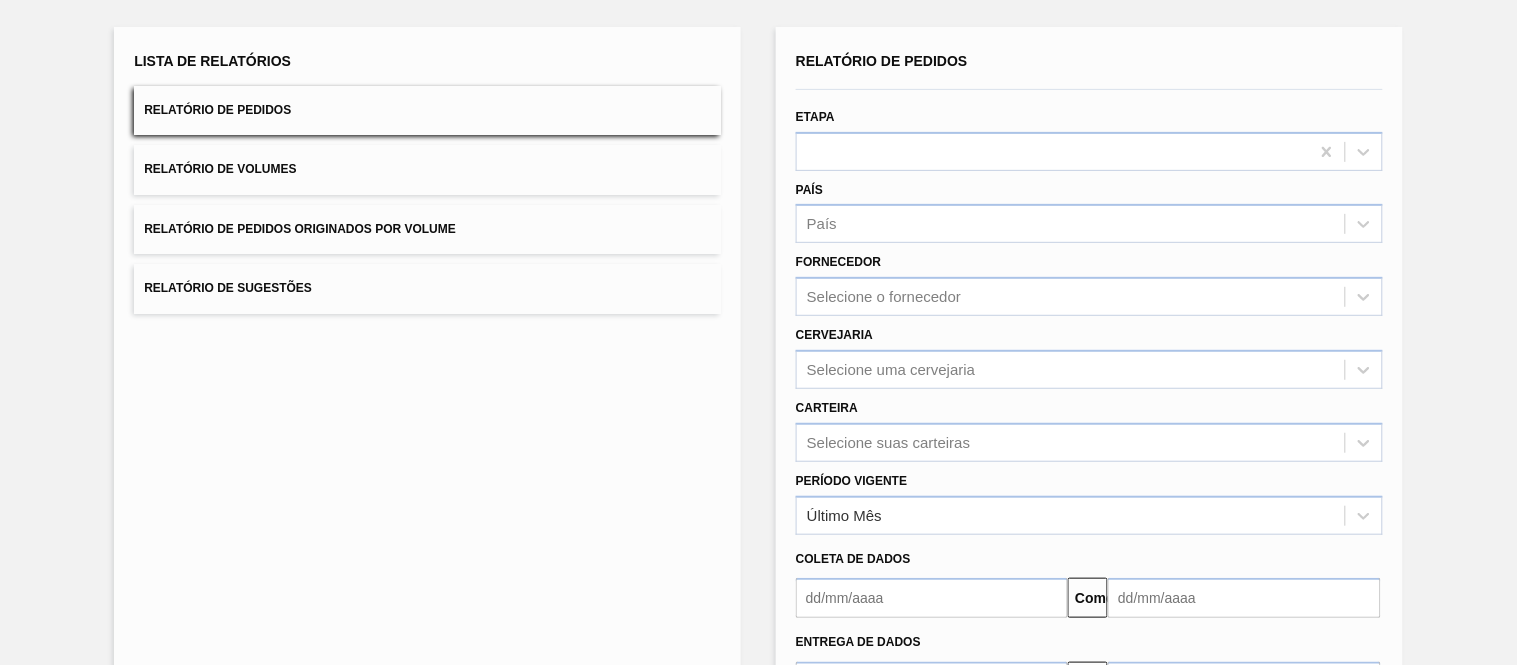 scroll, scrollTop: 222, scrollLeft: 0, axis: vertical 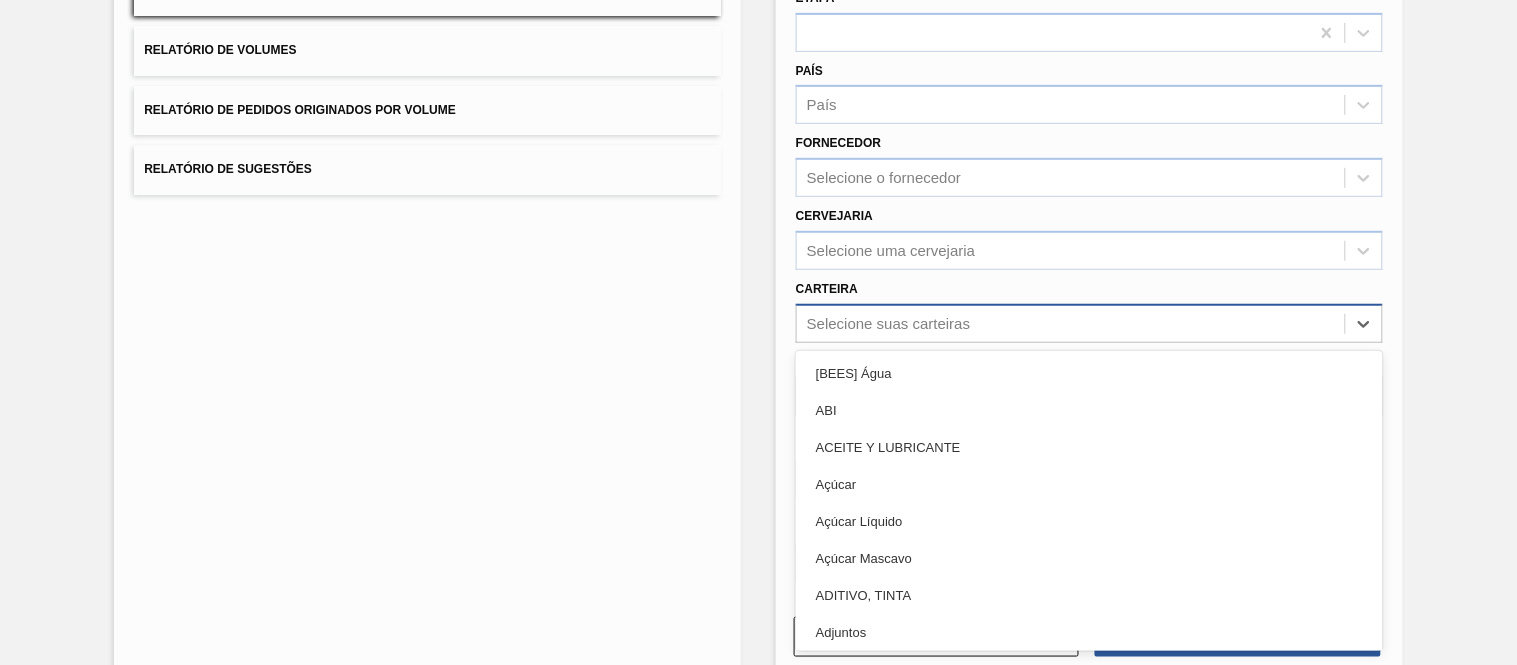 click on "Selecione suas carteiras" at bounding box center (888, 323) 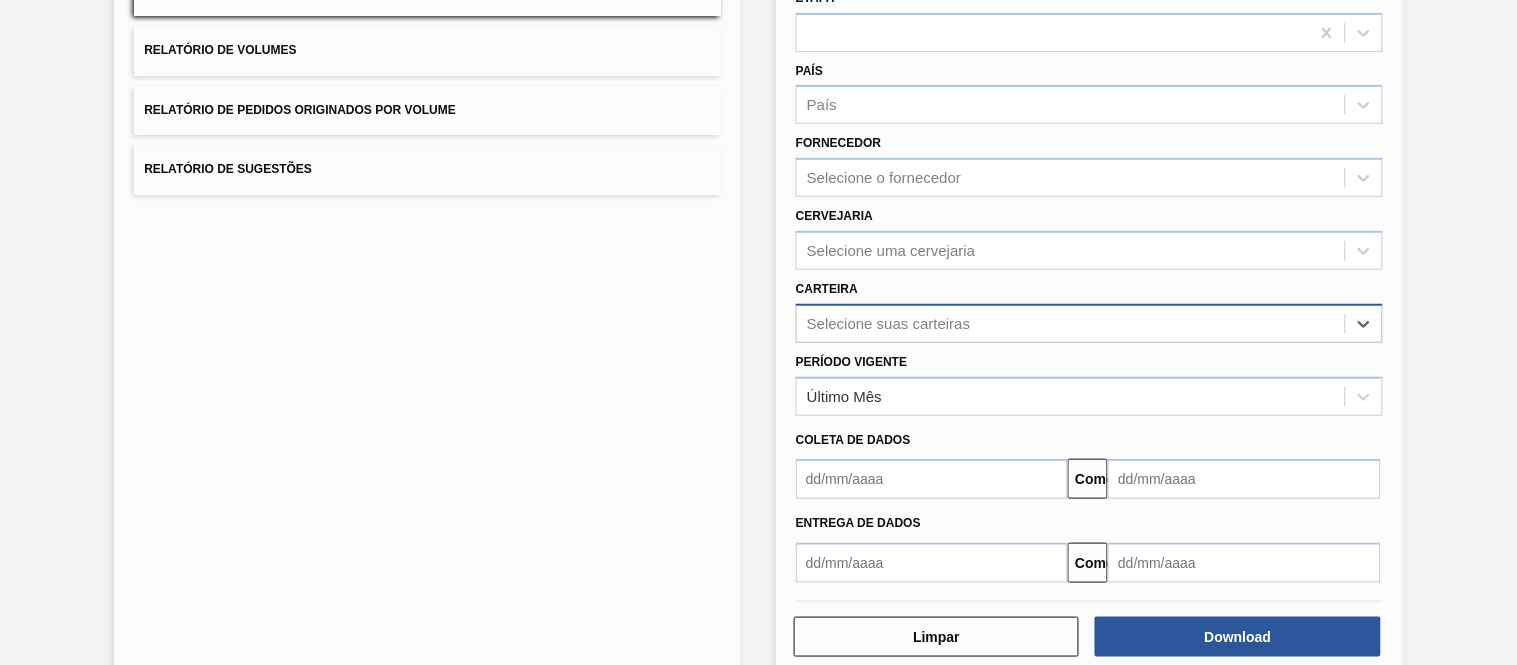 click on "Selecione suas carteiras" at bounding box center [888, 323] 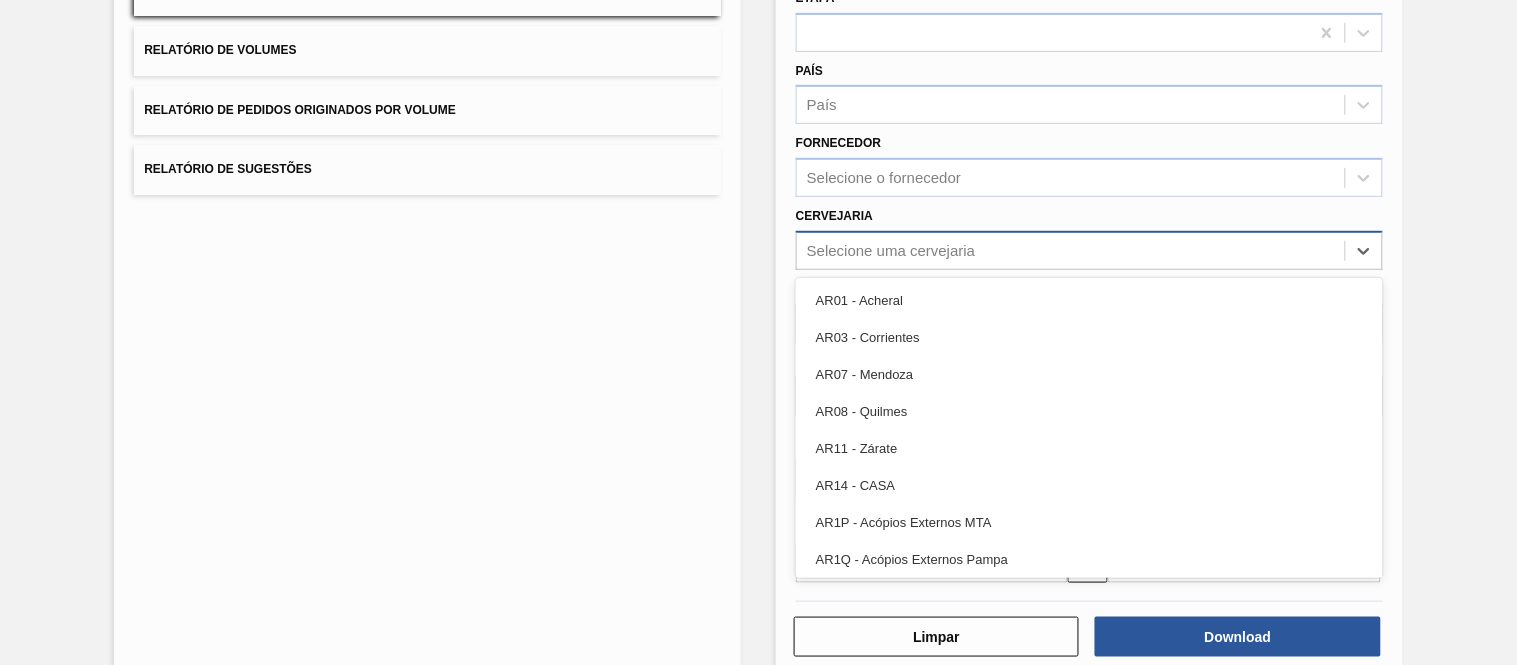 click on "Selecione uma cervejaria" at bounding box center (891, 250) 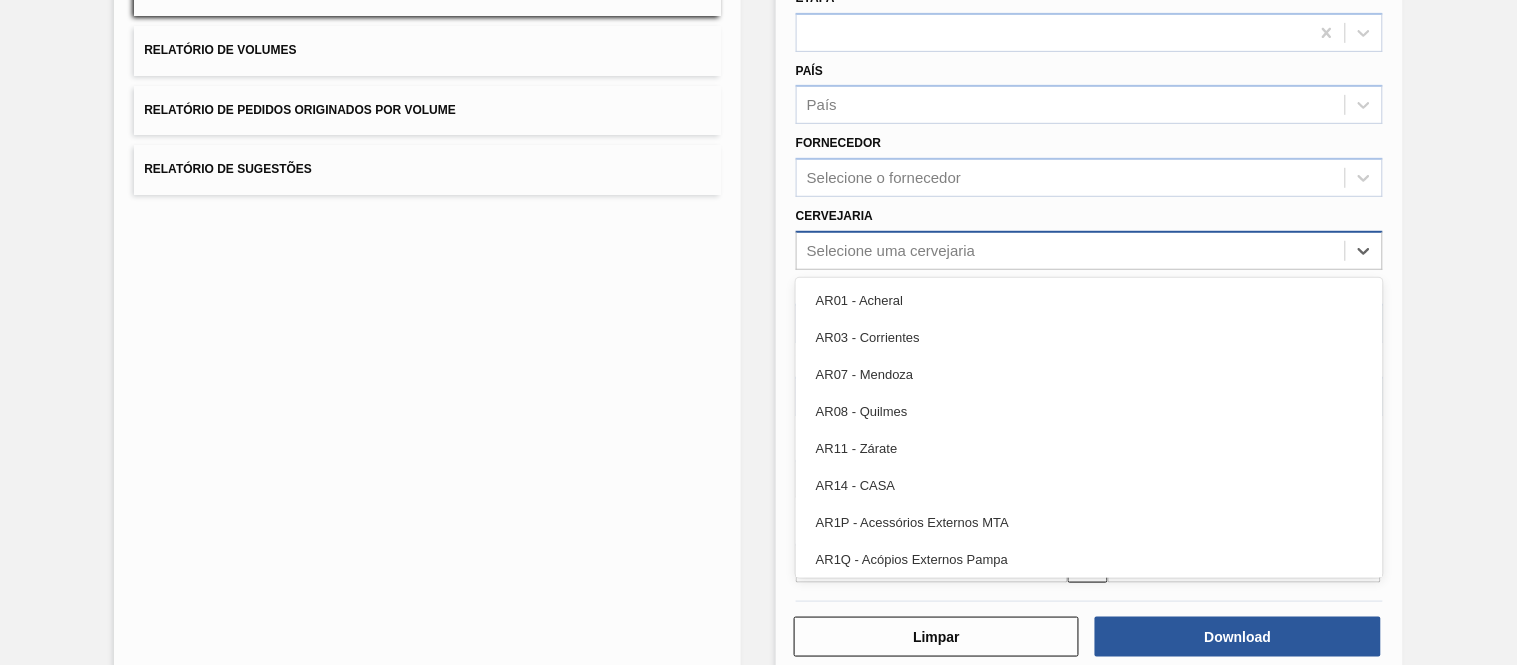 click on "Selecione uma cervejaria" at bounding box center (891, 250) 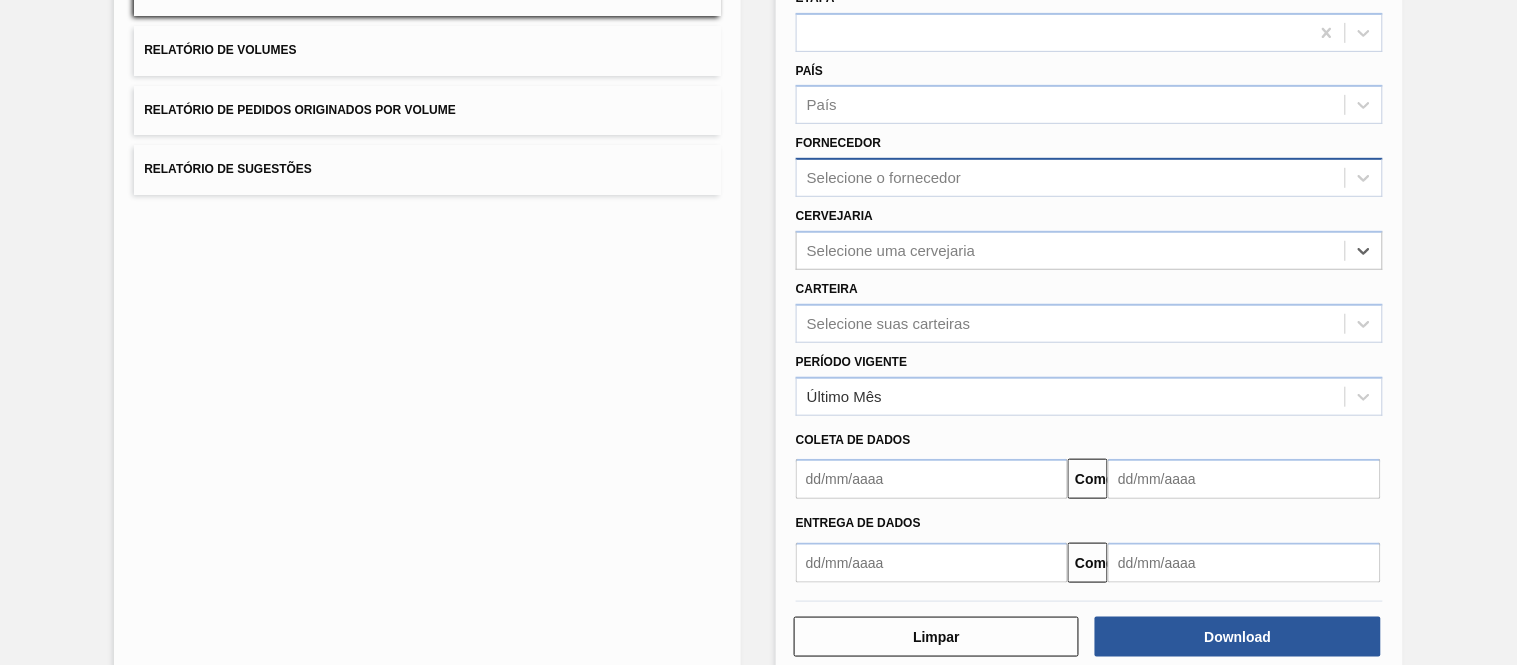 click on "Selecione o fornecedor" at bounding box center (884, 178) 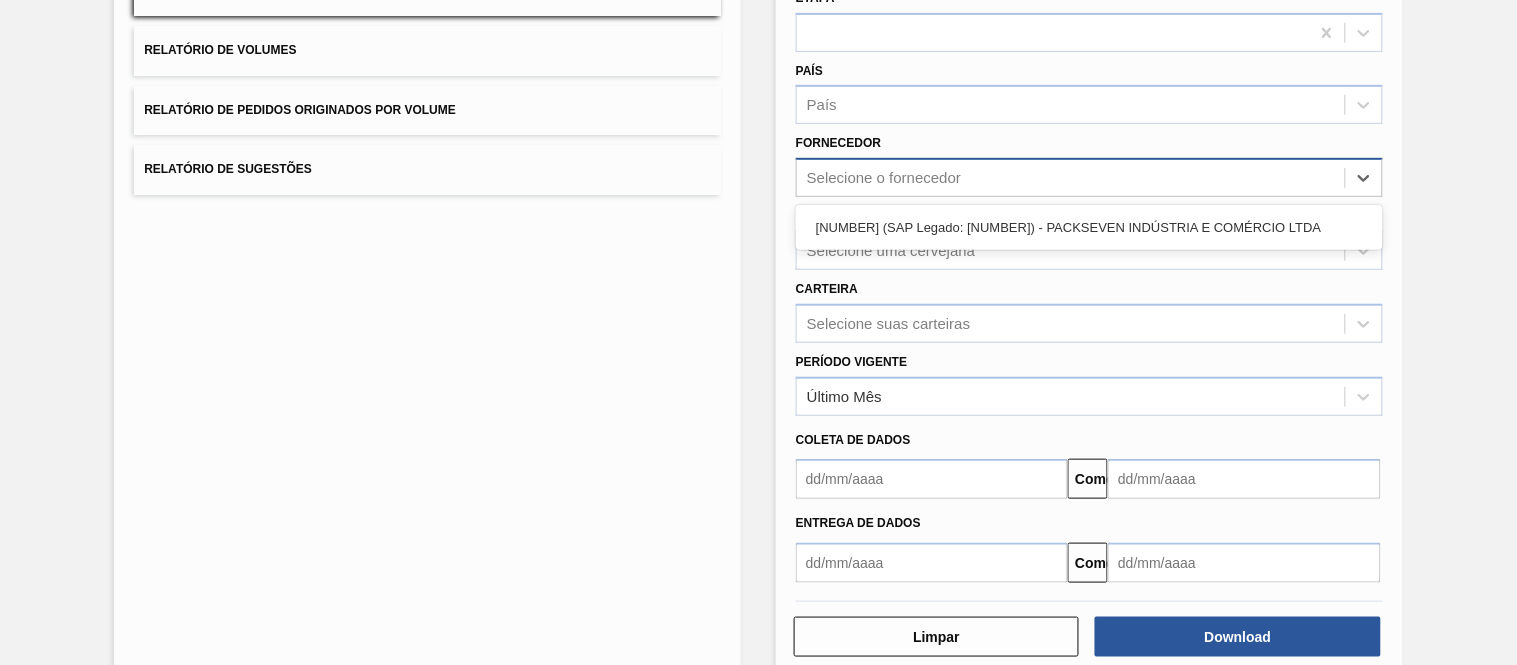 click on "Selecione o fornecedor" at bounding box center [884, 178] 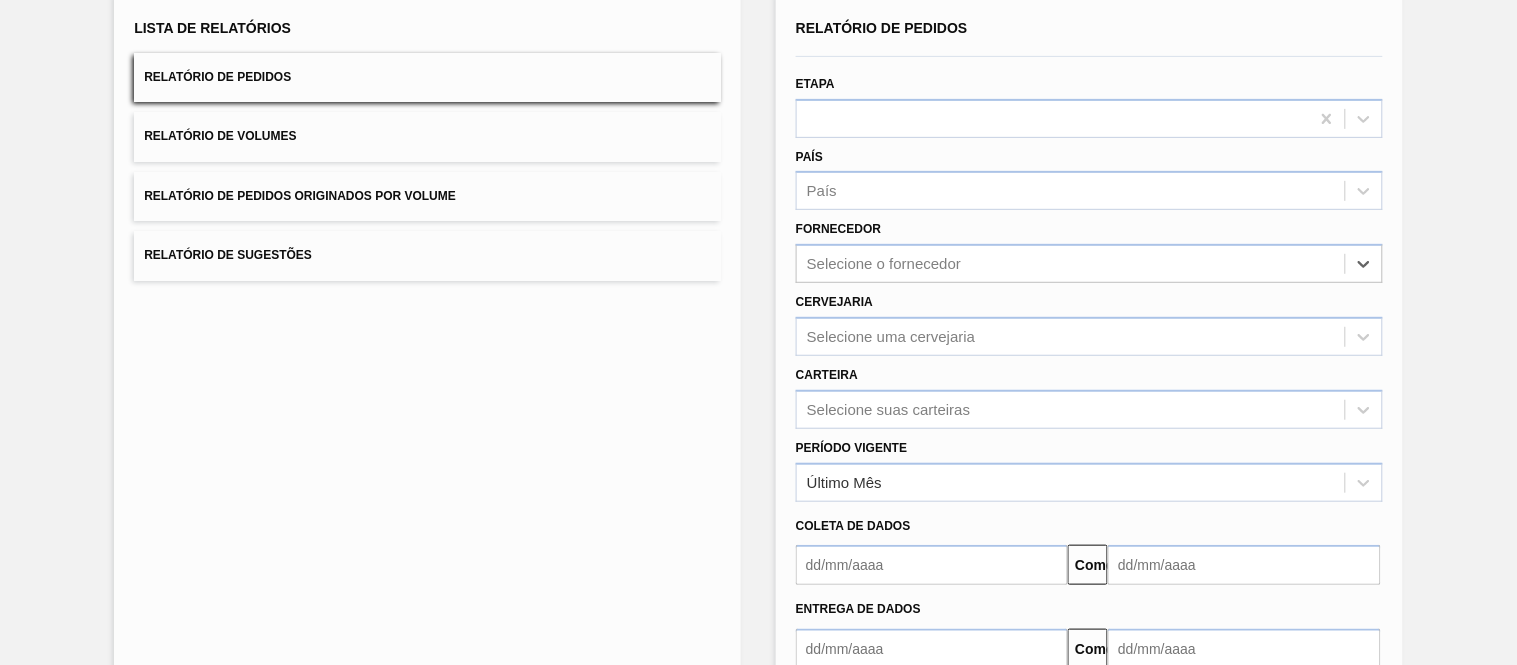 scroll, scrollTop: 0, scrollLeft: 0, axis: both 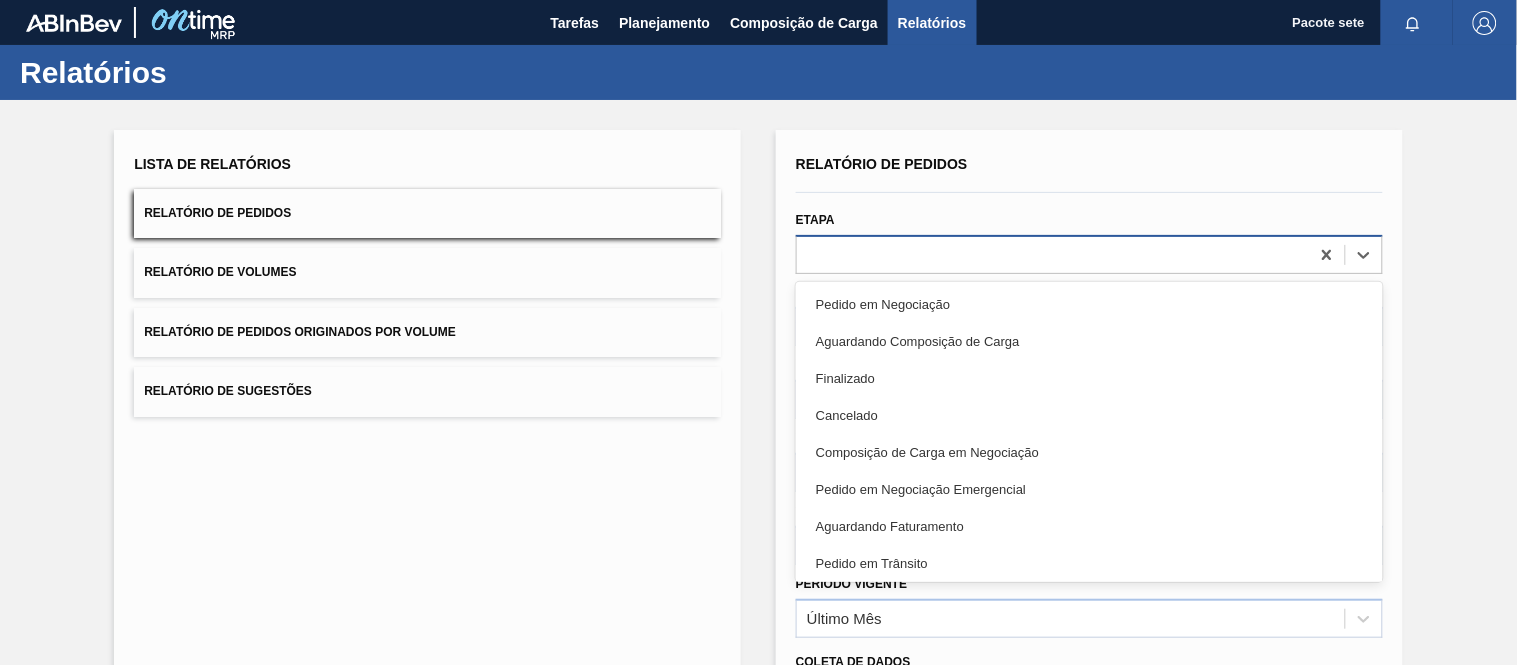 click at bounding box center [1053, 254] 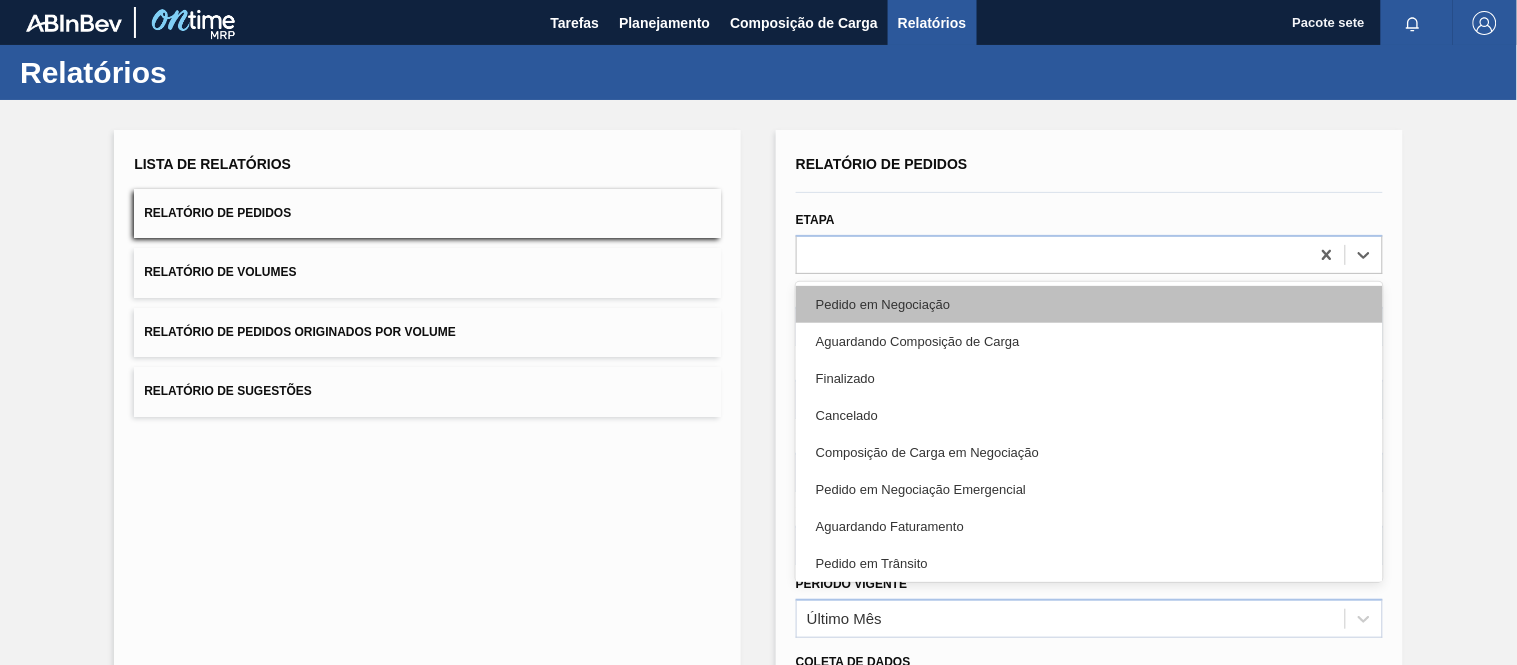 click on "Pedido em Negociação" at bounding box center [883, 304] 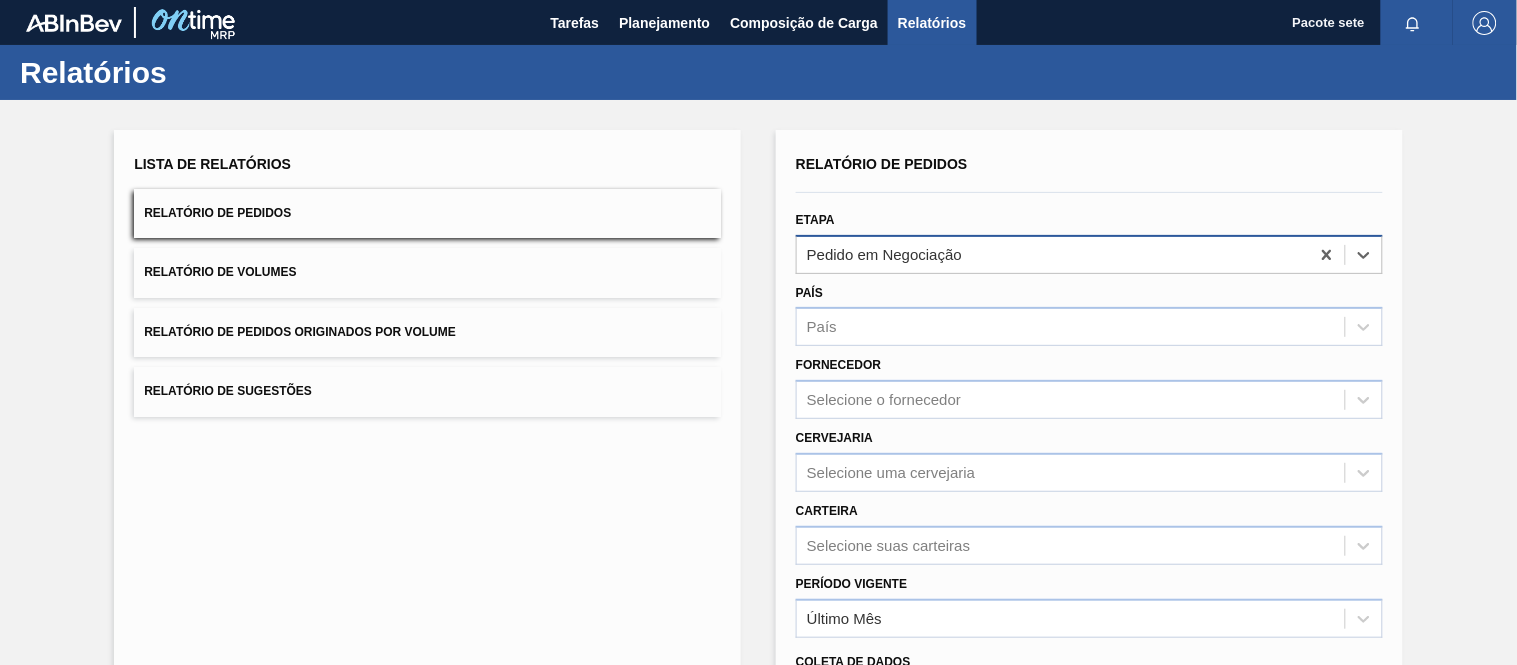 click on "Pedido em Negociação" at bounding box center (1053, 254) 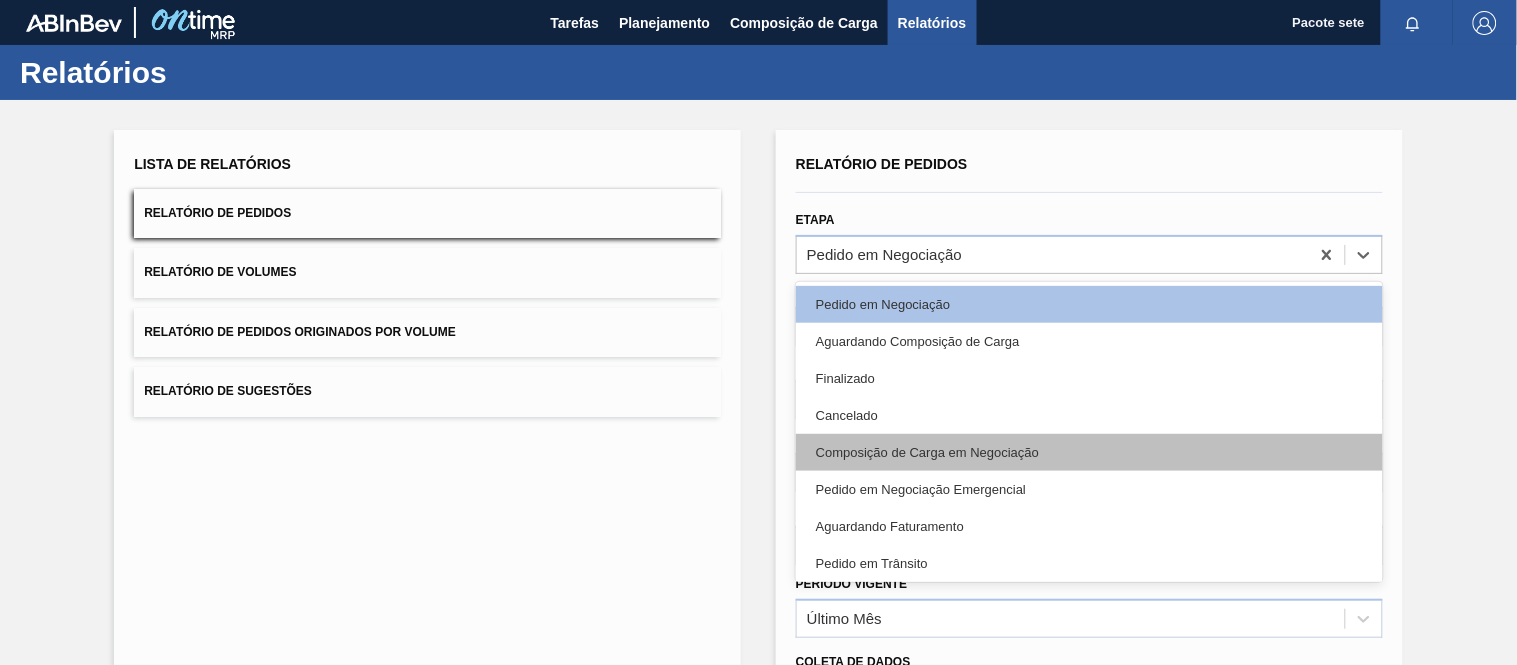 click on "Composição de Carga em Negociação" at bounding box center [927, 452] 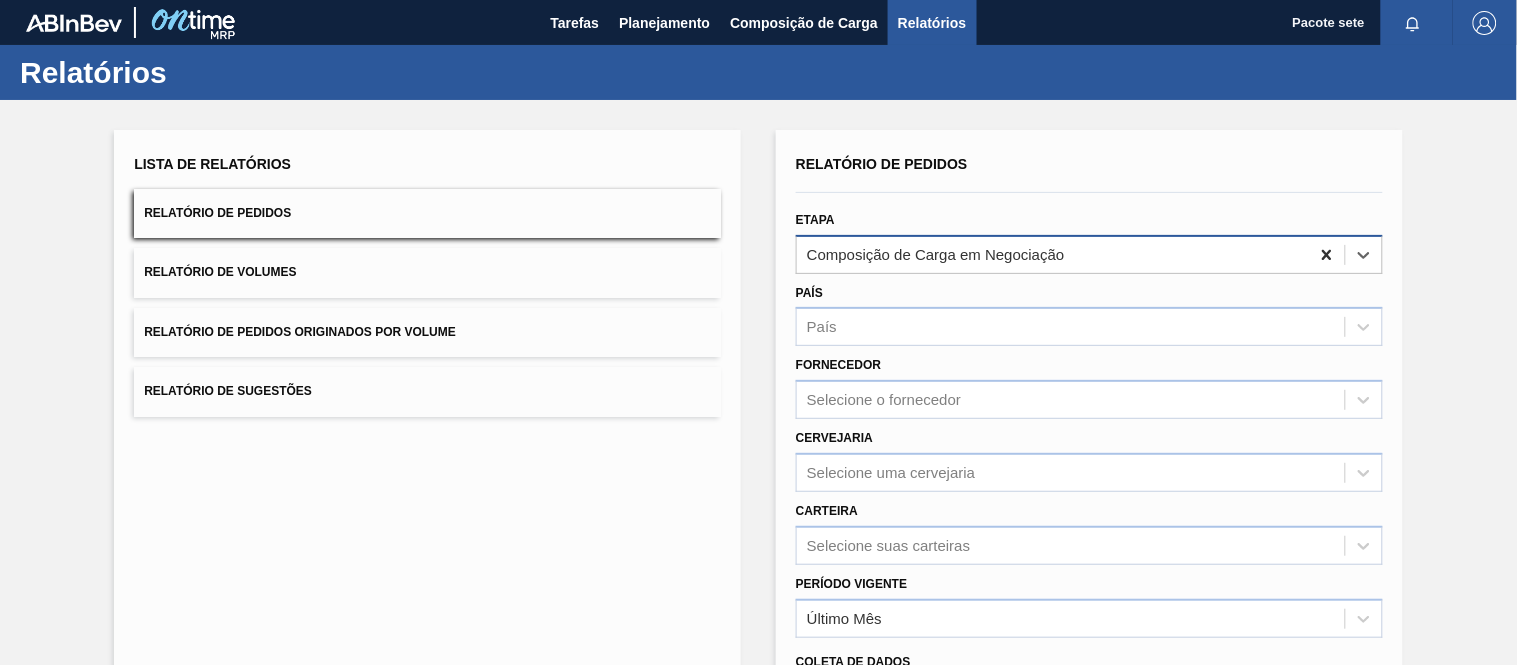 click 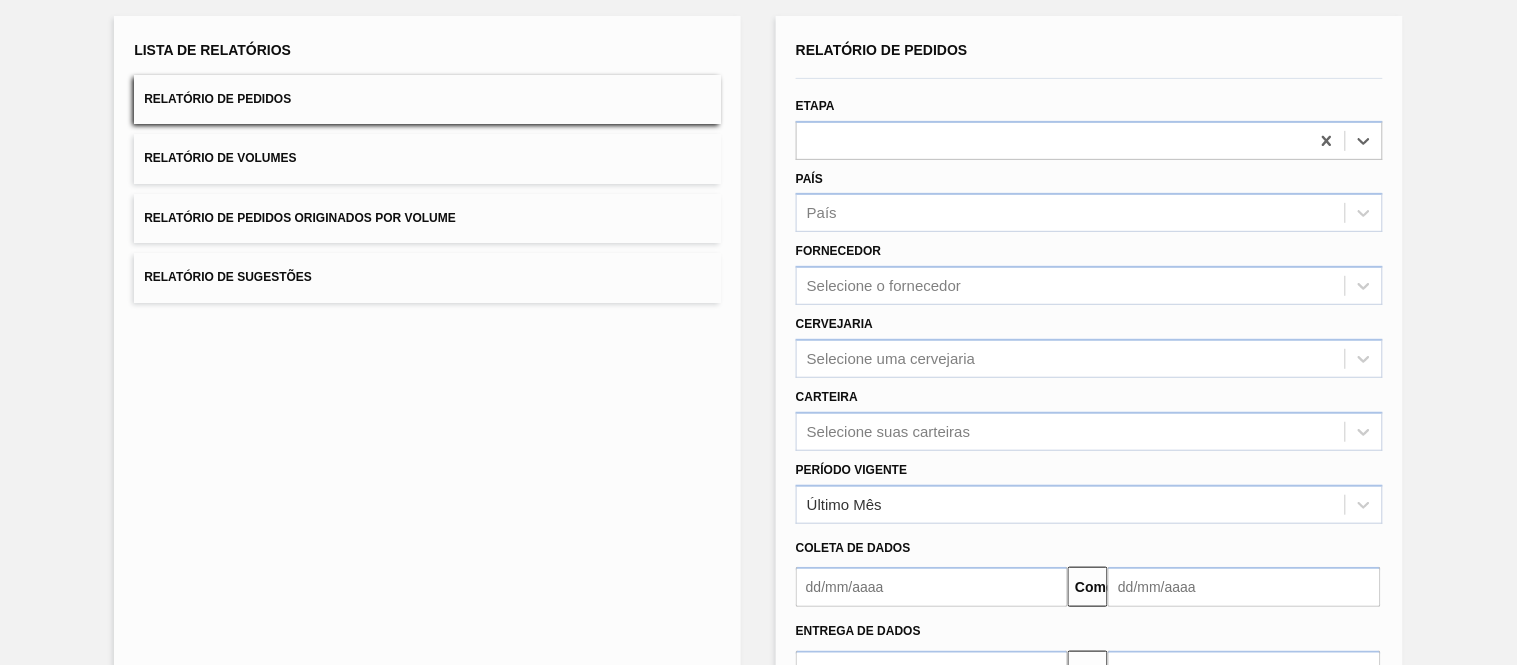 scroll, scrollTop: 255, scrollLeft: 0, axis: vertical 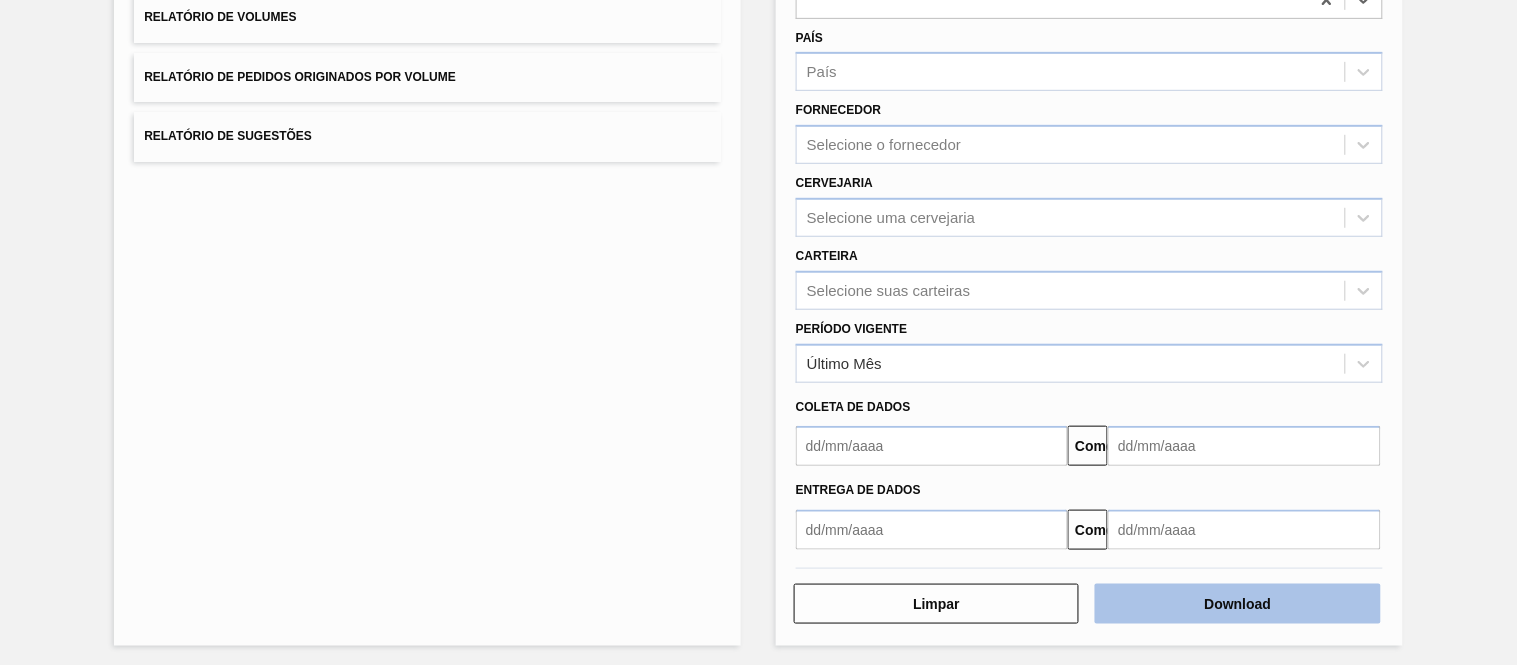 click on "Download" at bounding box center [1237, 604] 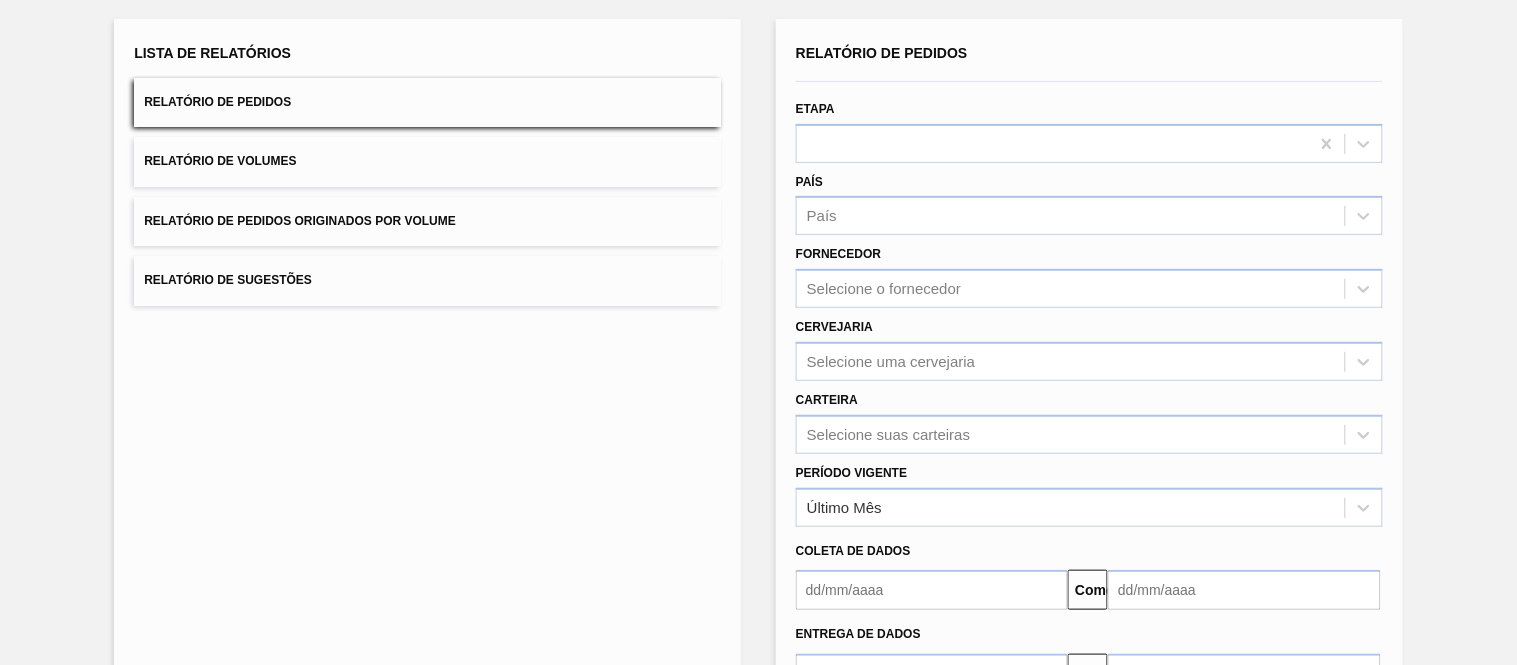 scroll, scrollTop: 0, scrollLeft: 0, axis: both 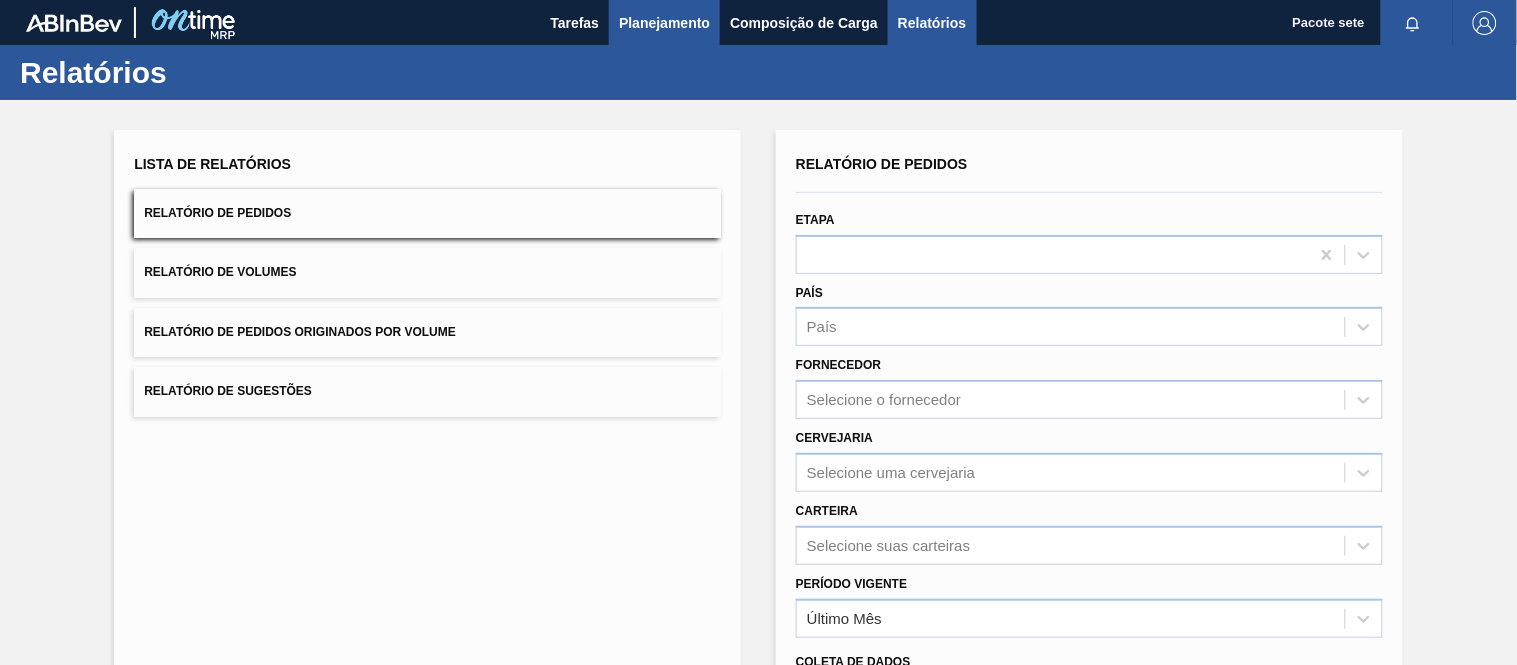 click on "Planejamento" at bounding box center (664, 23) 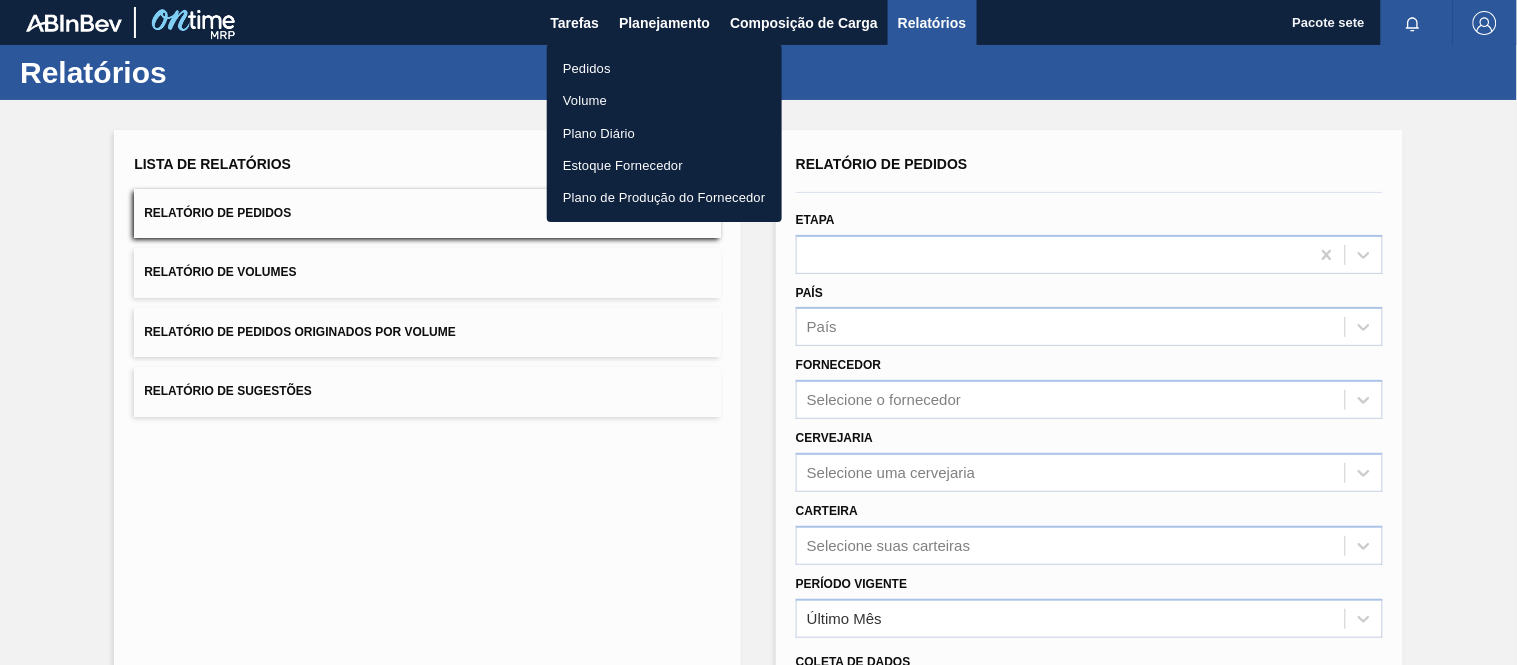 click on "Pedidos" at bounding box center [587, 68] 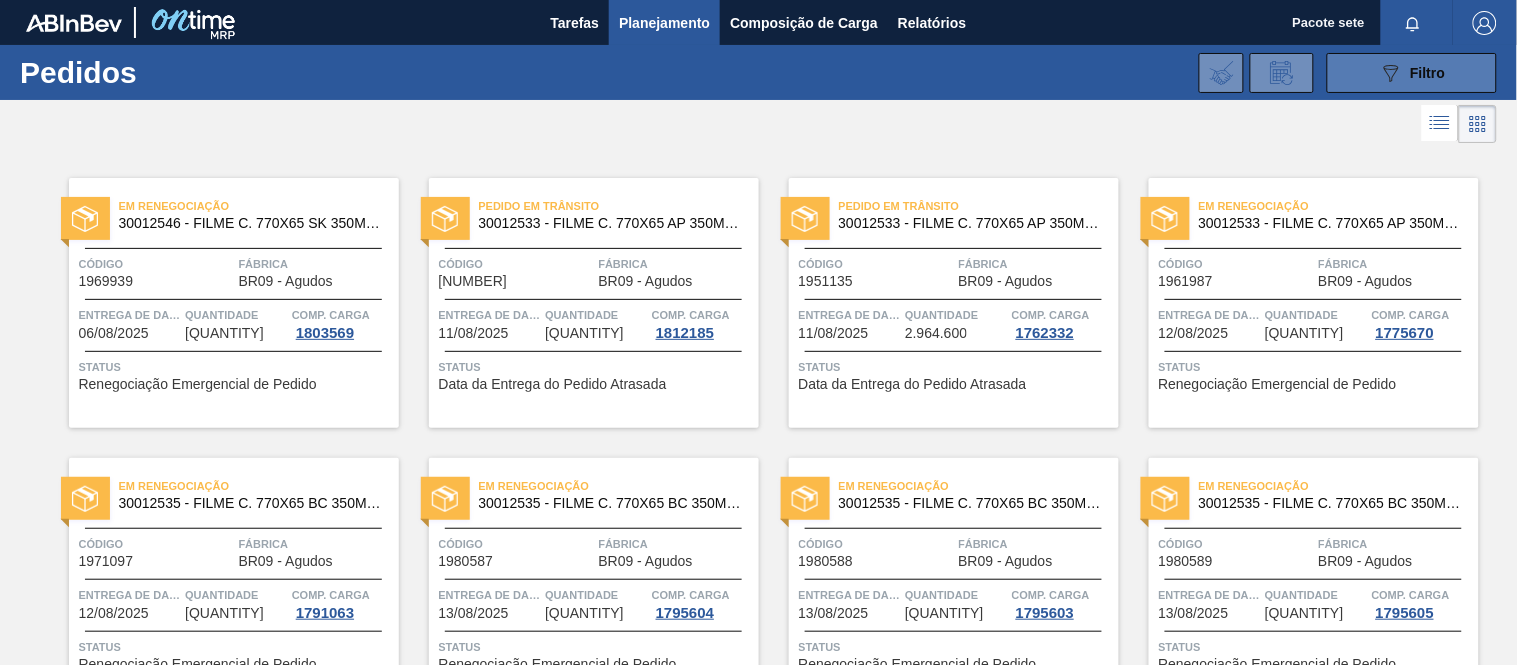 drag, startPoint x: 1373, startPoint y: 68, endPoint x: 1363, endPoint y: 71, distance: 10.440307 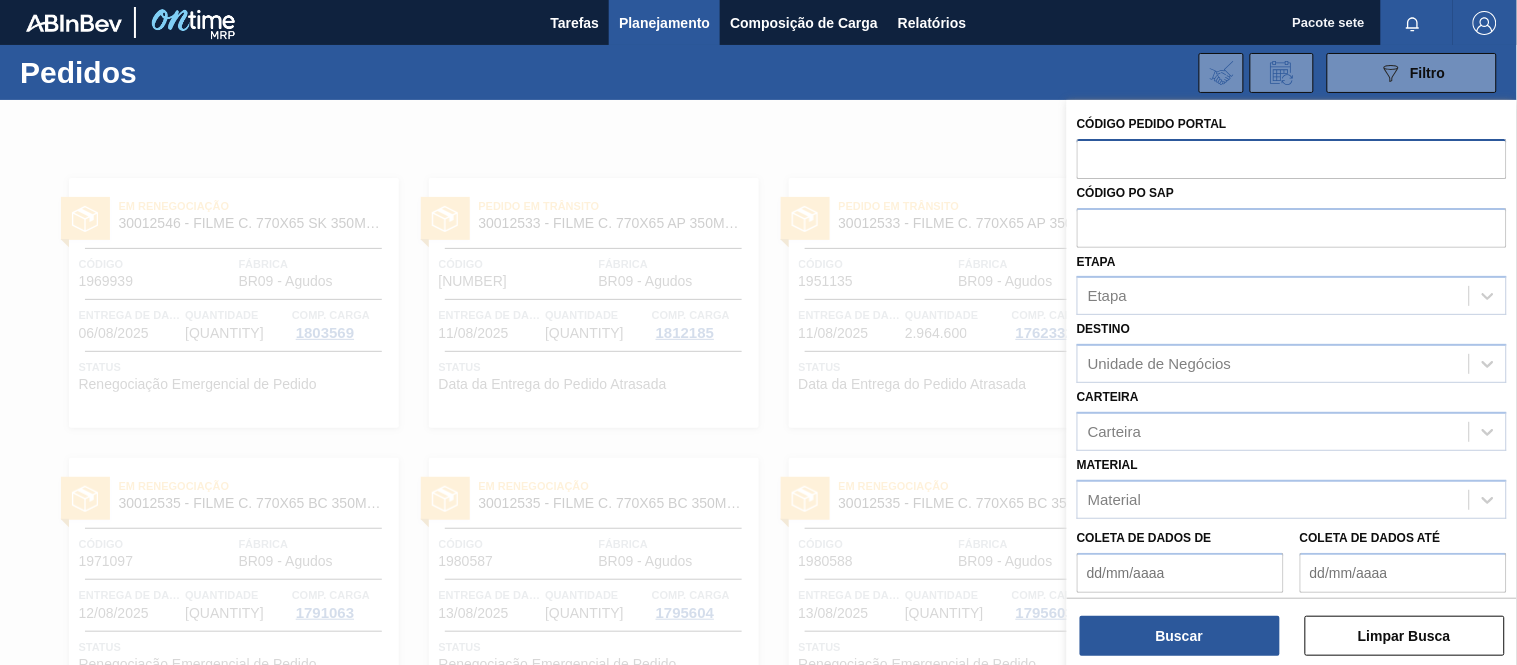 click at bounding box center [1292, 158] 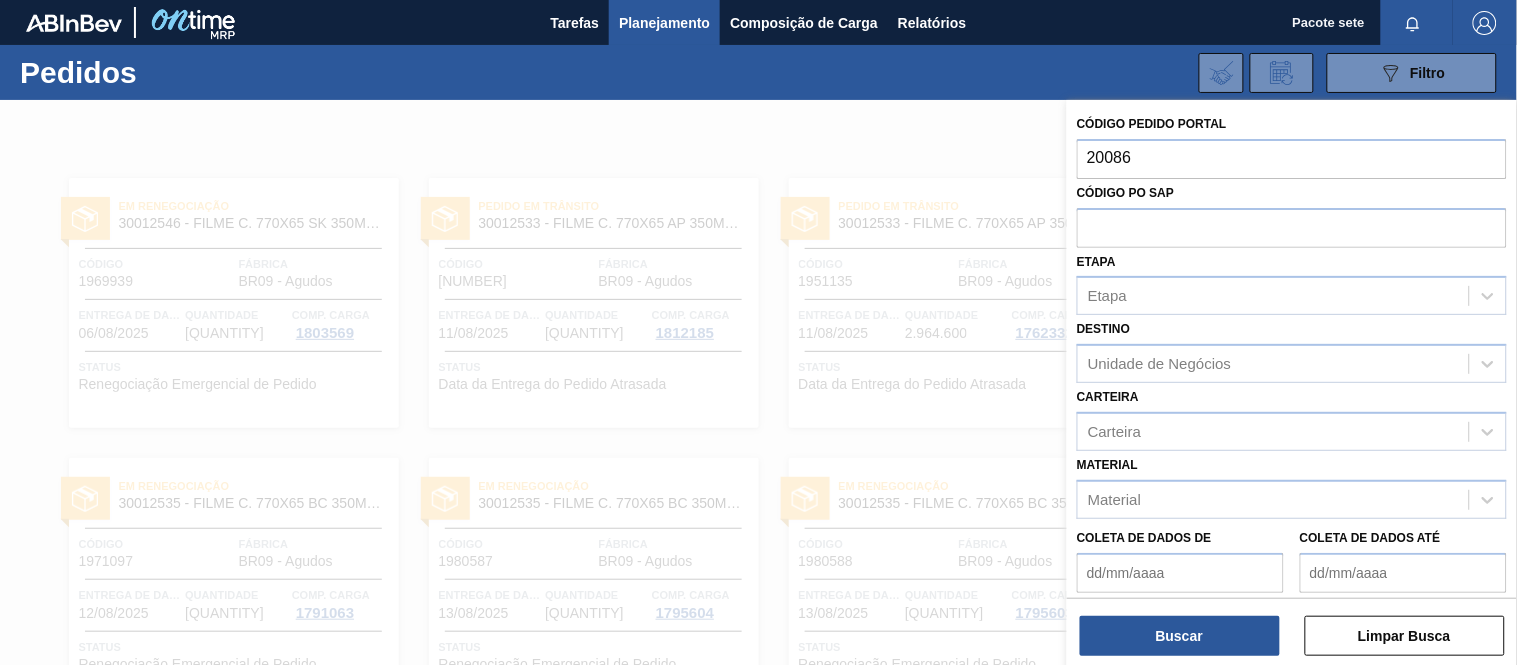 type on "200865" 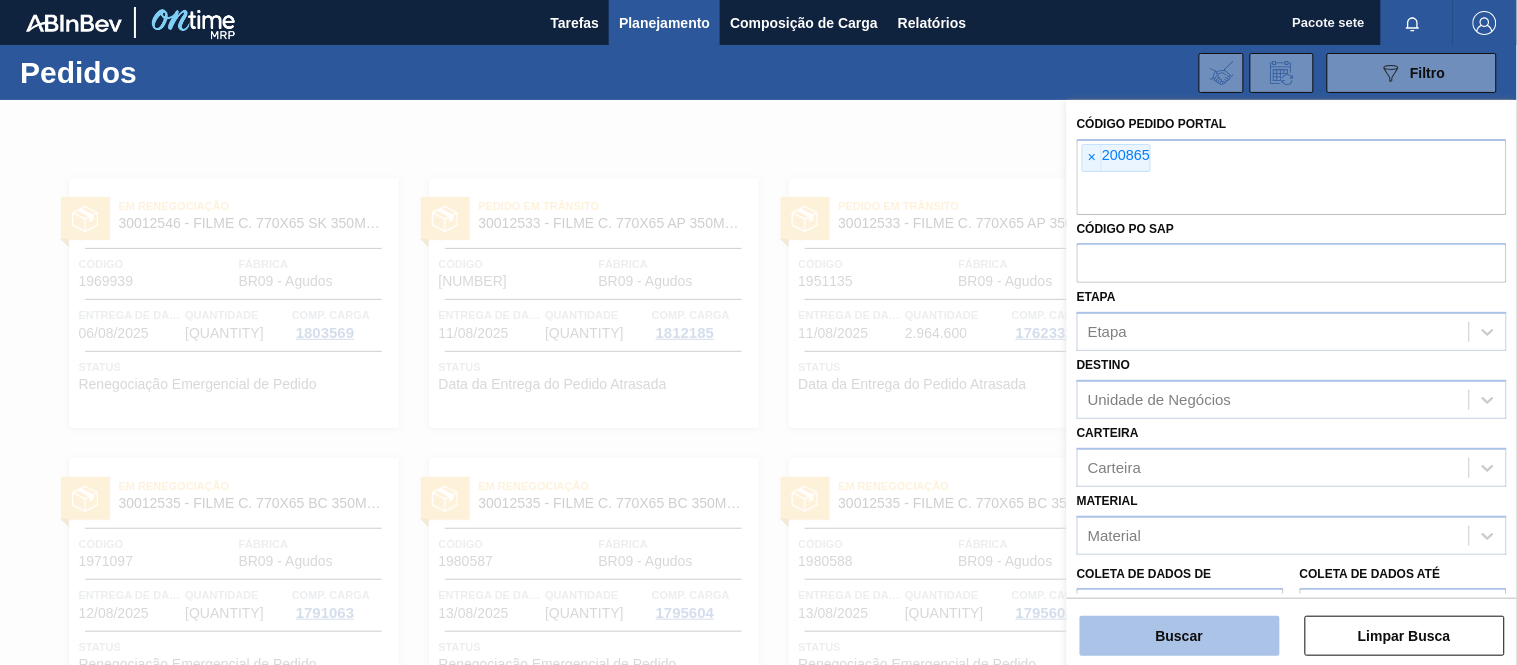 click on "Buscar" at bounding box center [1179, 636] 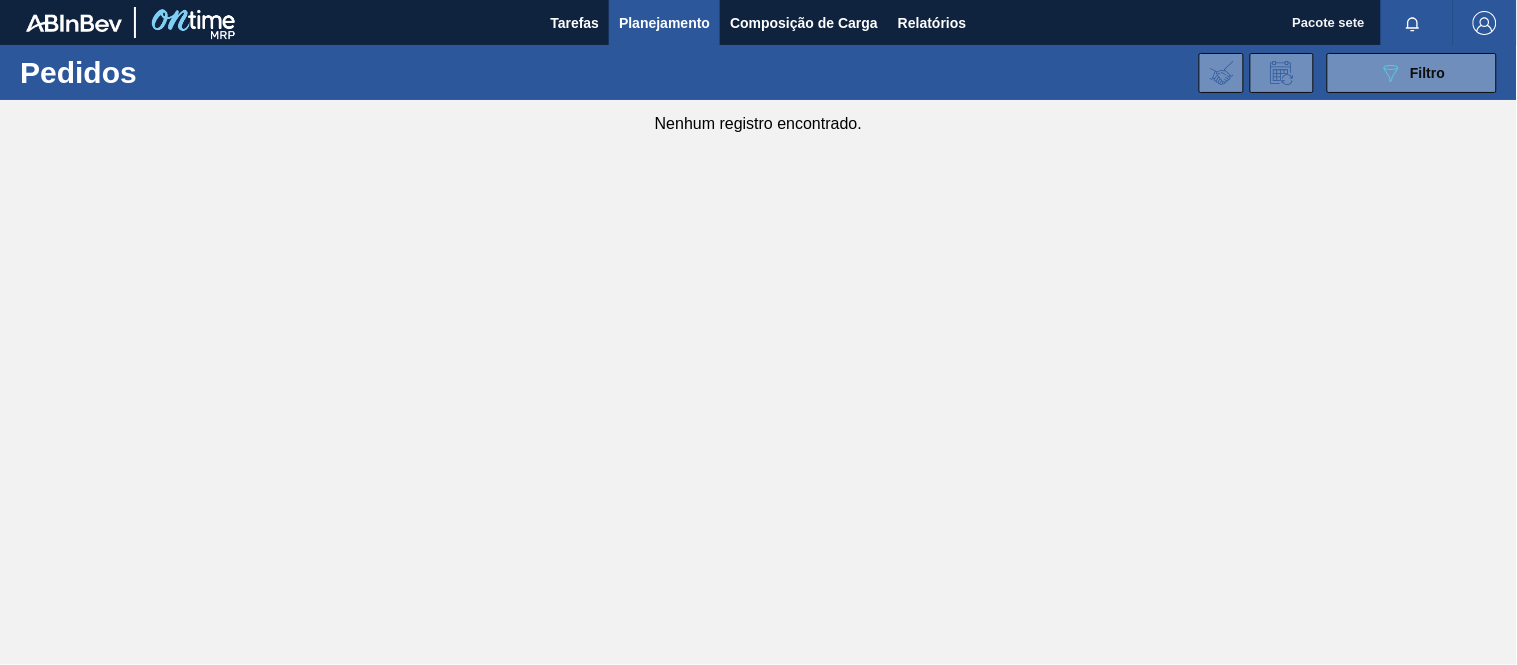 drag, startPoint x: 1403, startPoint y: 85, endPoint x: 1374, endPoint y: 102, distance: 33.61547 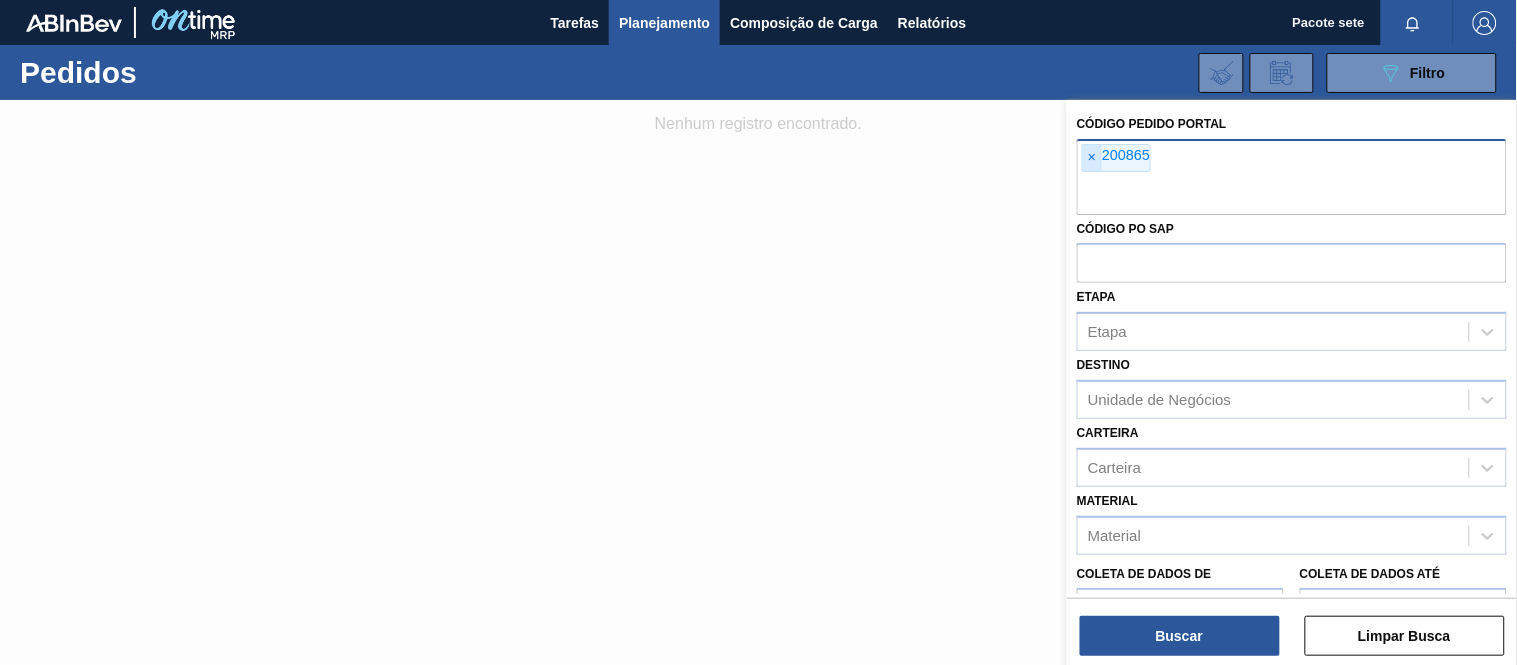click on "×" at bounding box center [1092, 158] 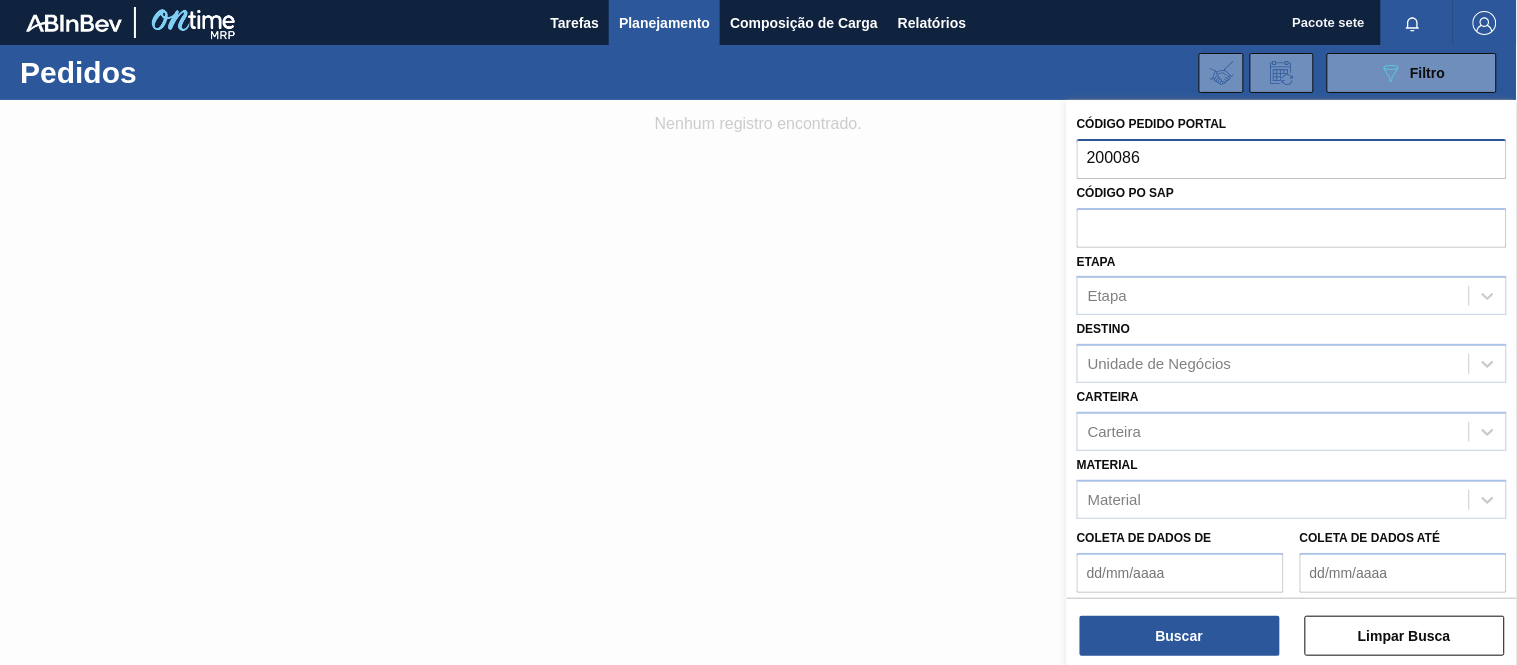 type on "2000865" 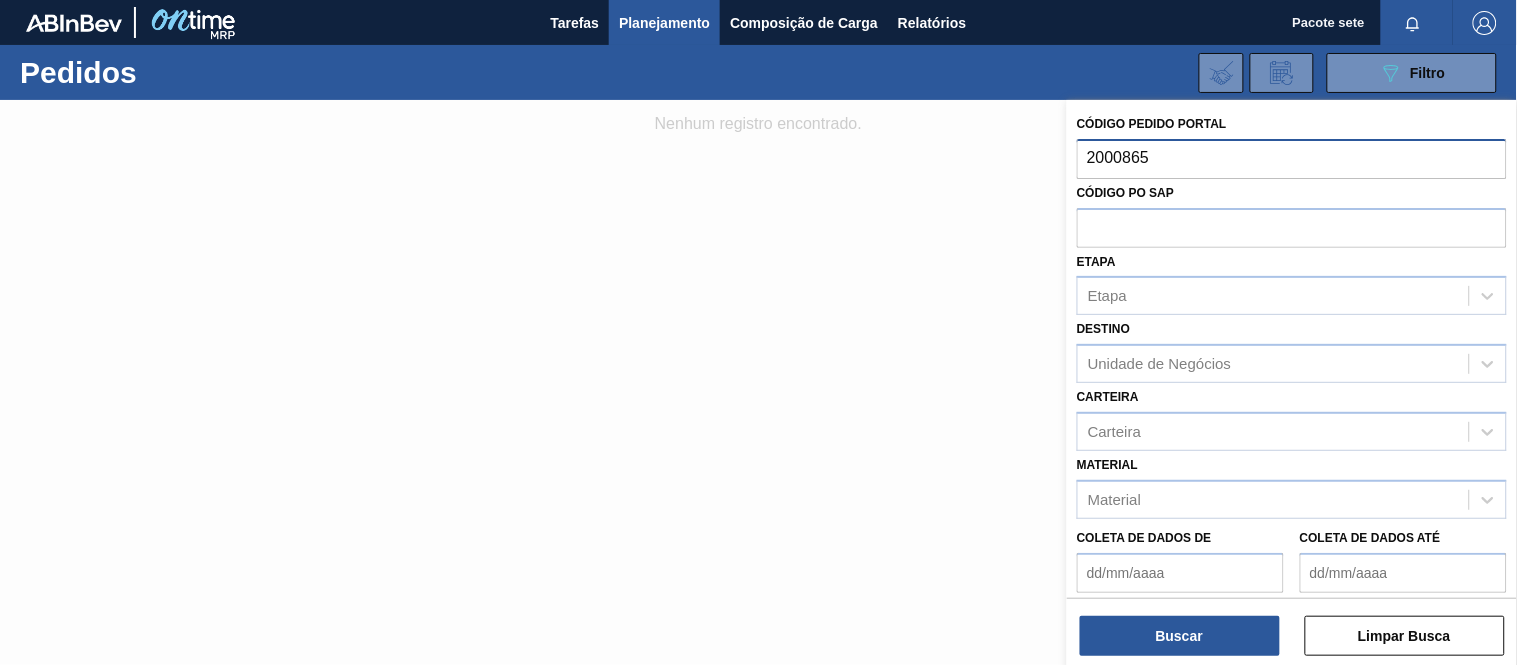 type 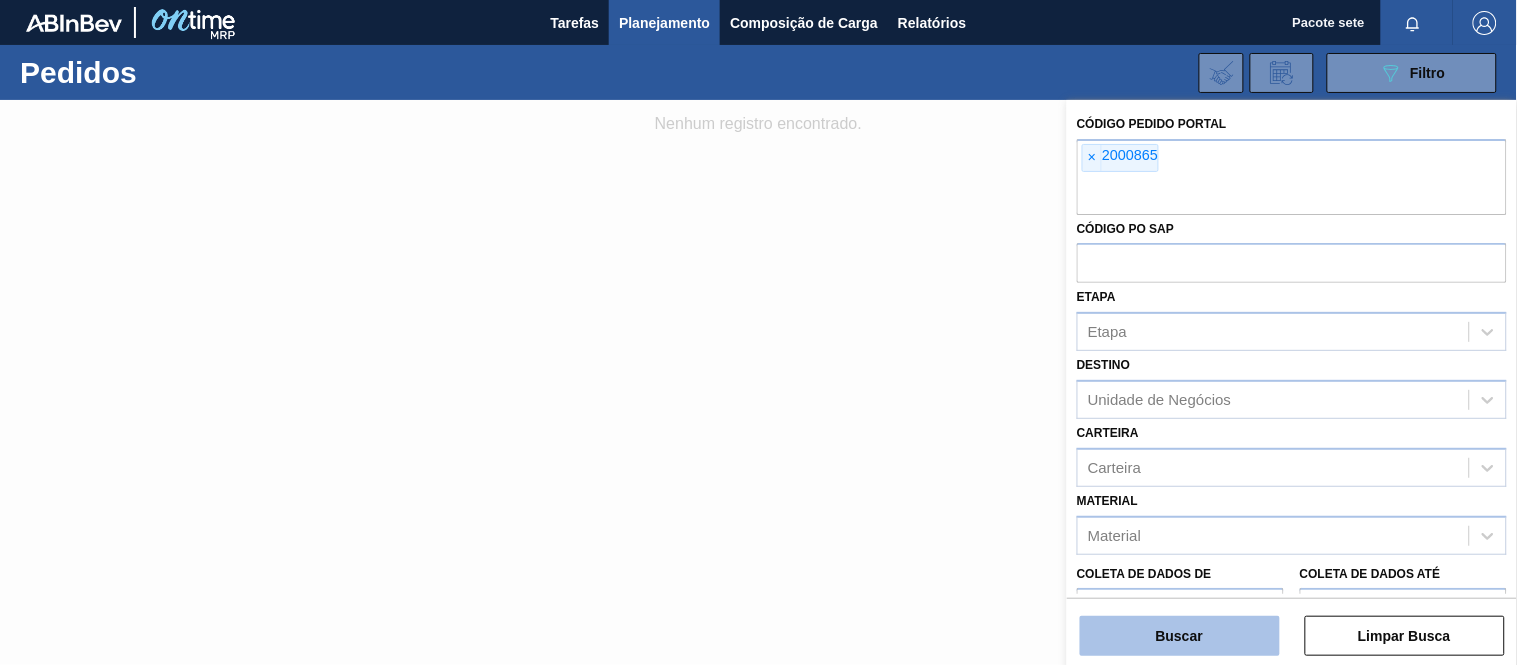click on "Buscar" at bounding box center [1180, 636] 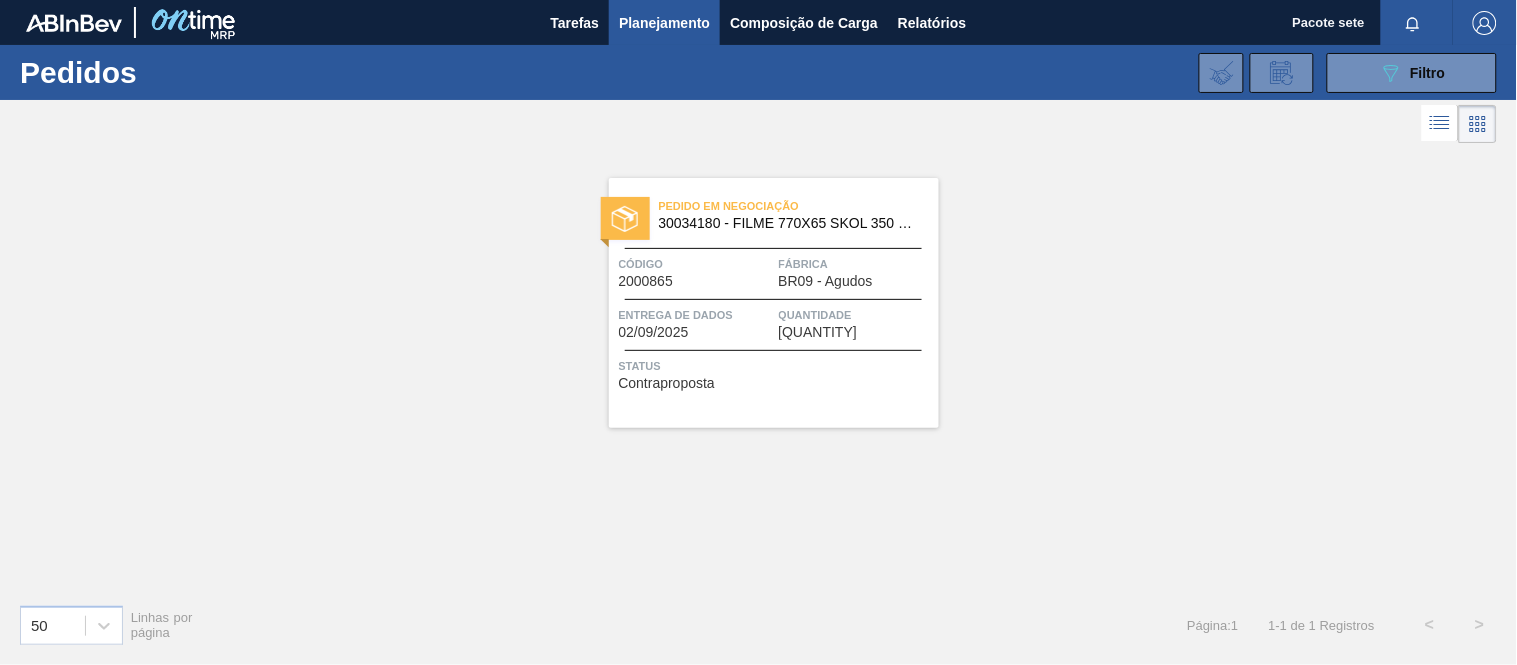 click on "Código [NUMBER]" at bounding box center (696, 271) 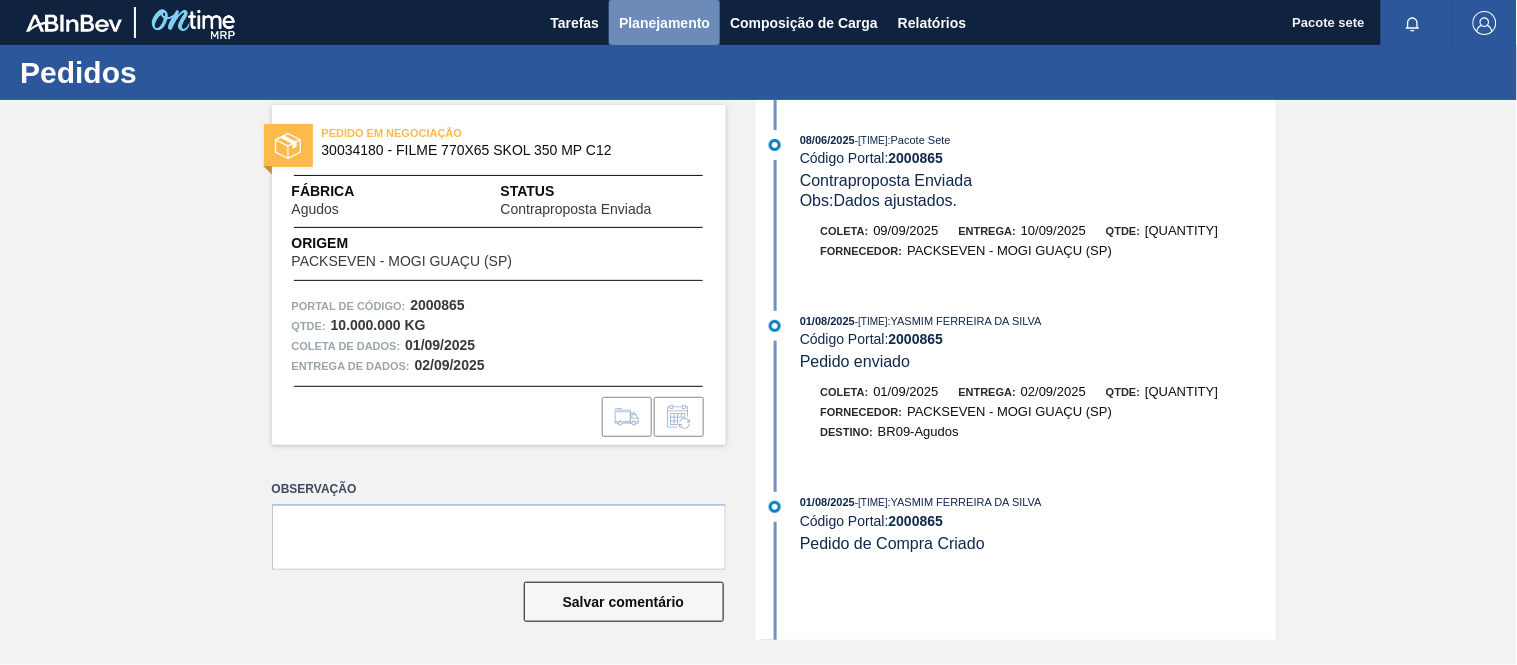 click on "Planejamento" at bounding box center [664, 23] 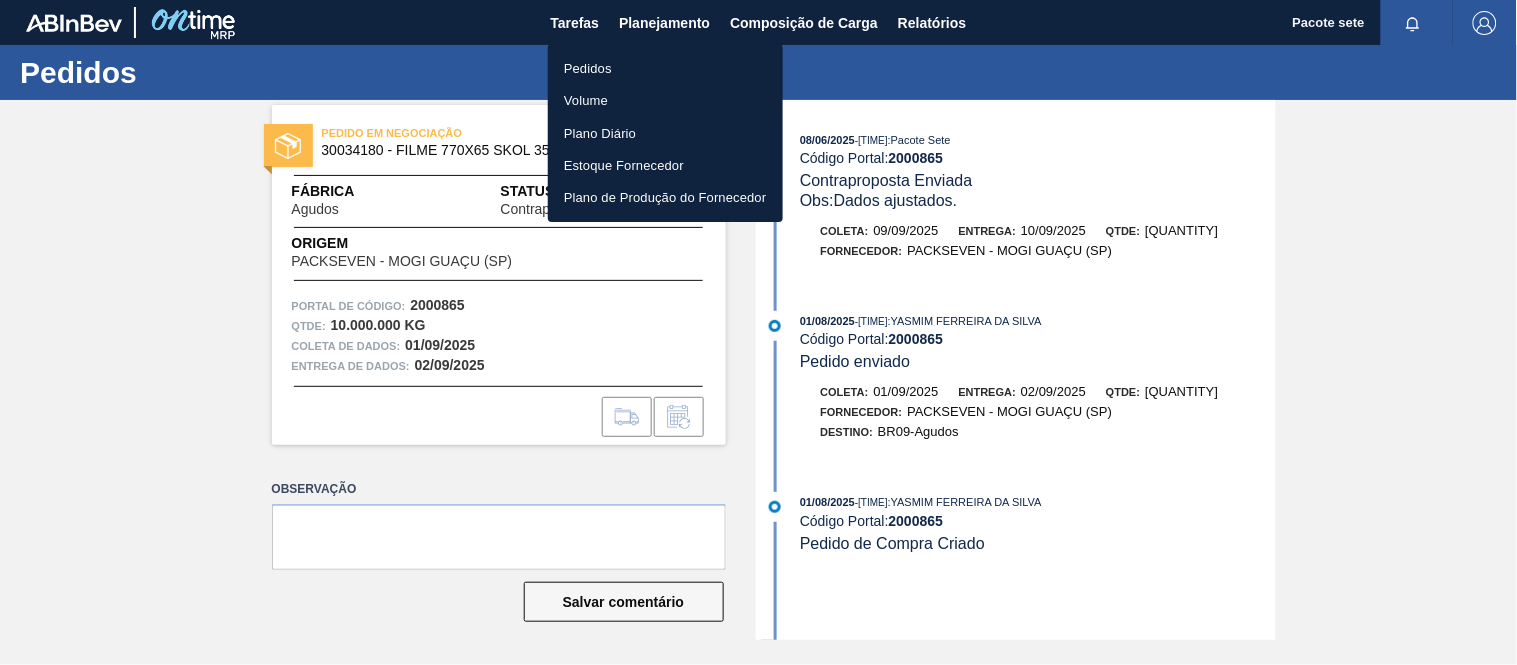 click on "Pedidos" at bounding box center (665, 68) 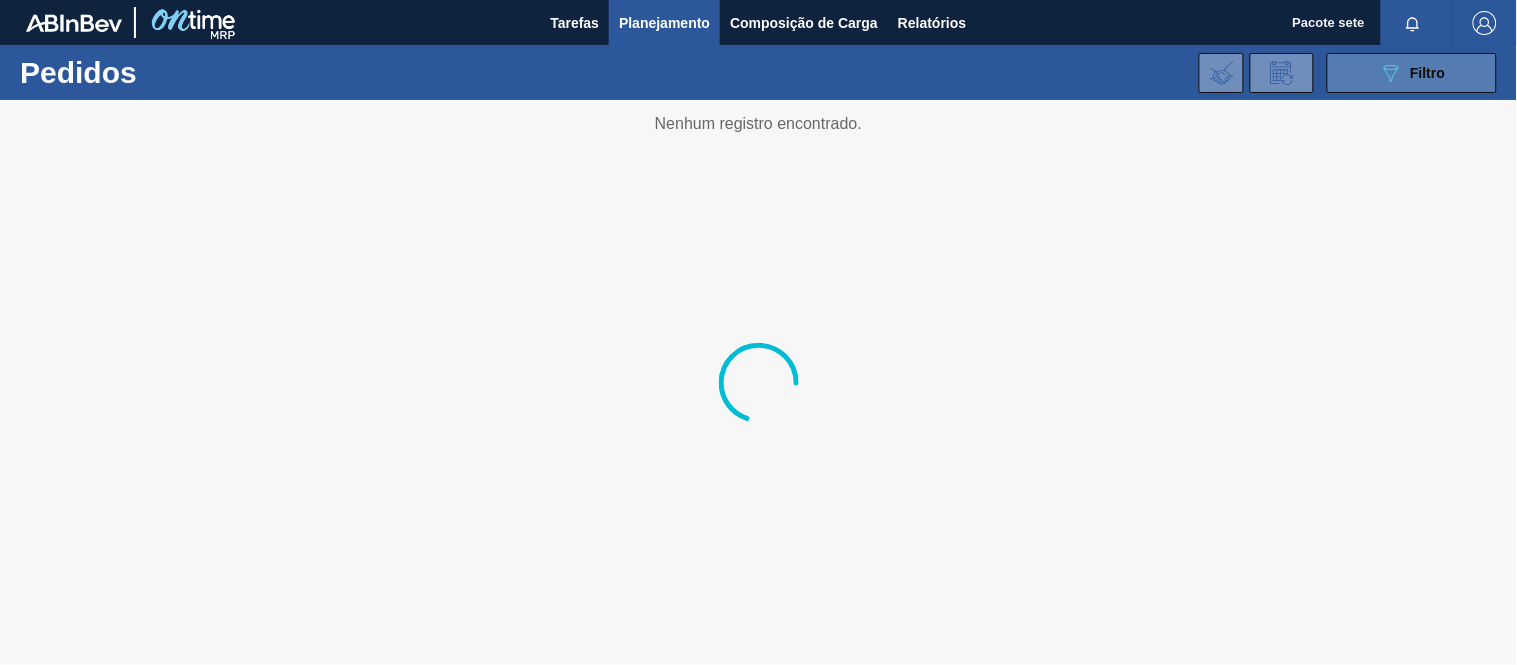 click on "Filtro" at bounding box center [1428, 73] 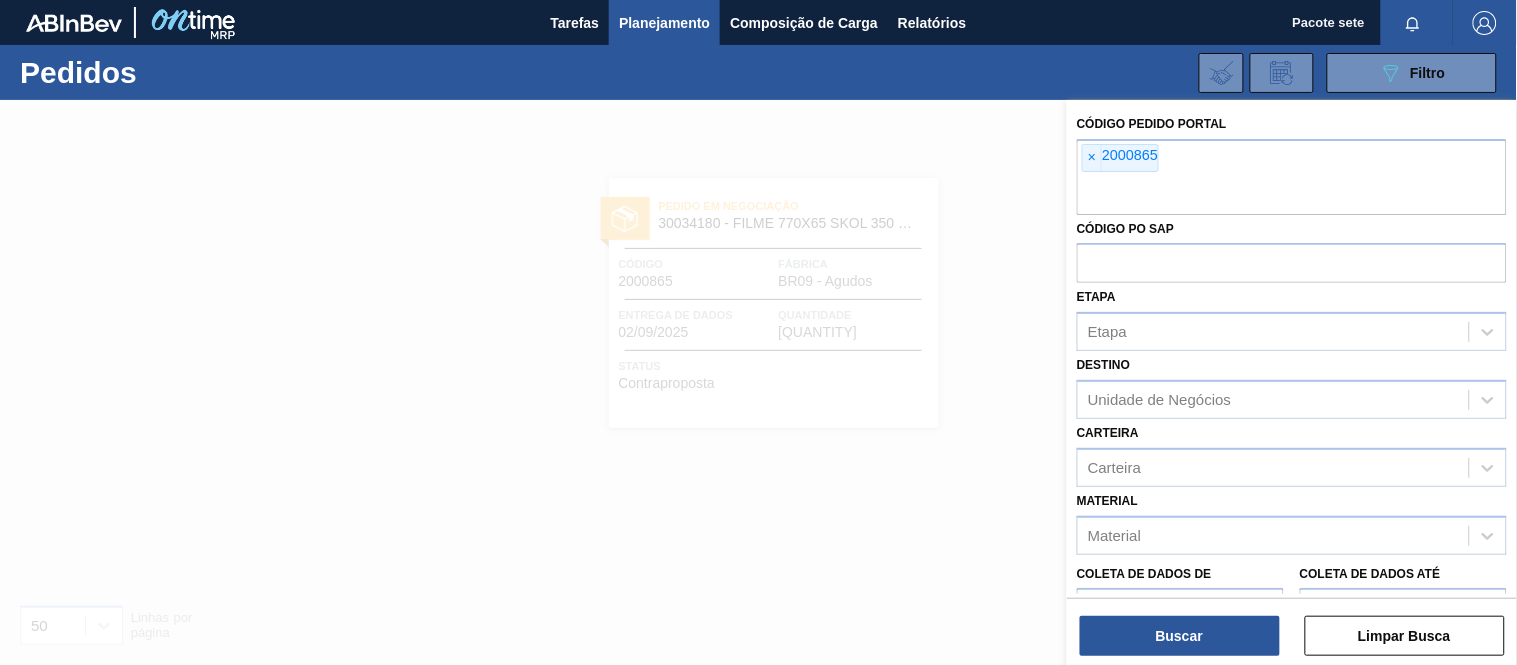 click on "×" at bounding box center (1092, 158) 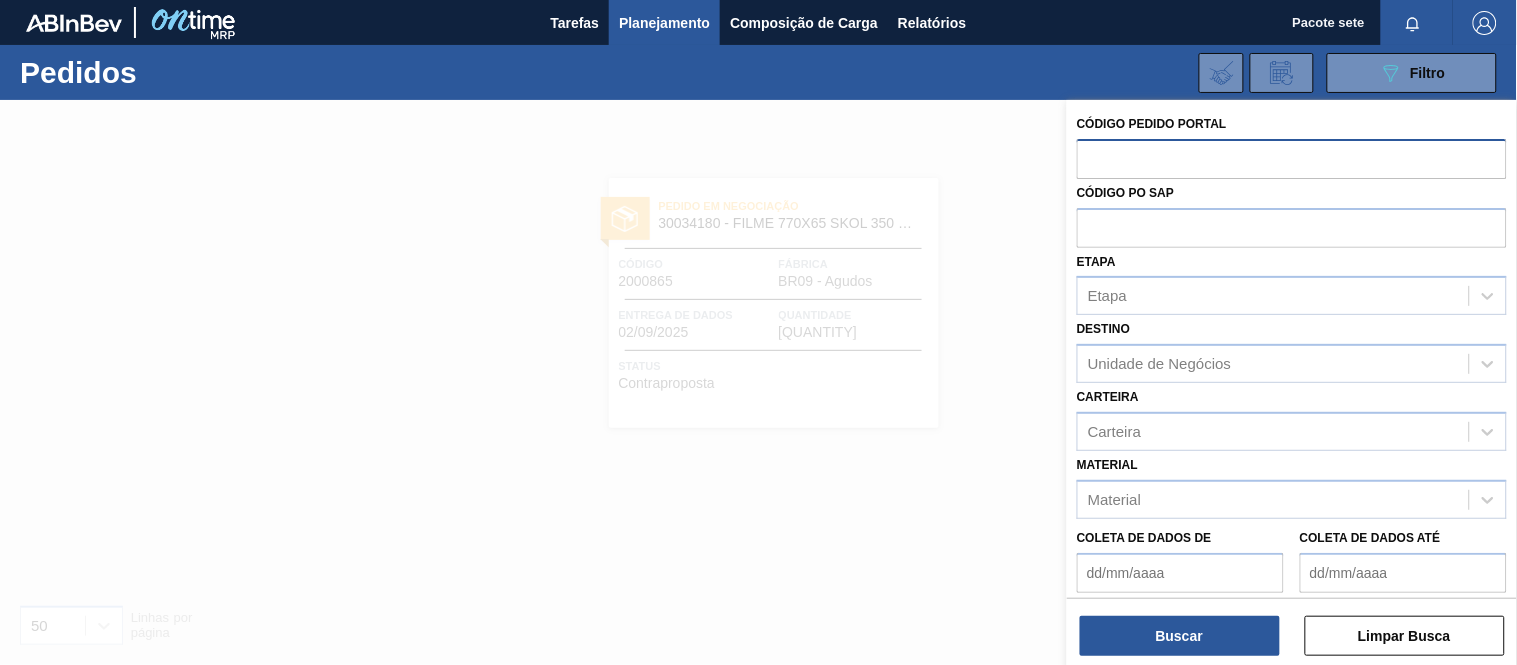 paste on "1996889" 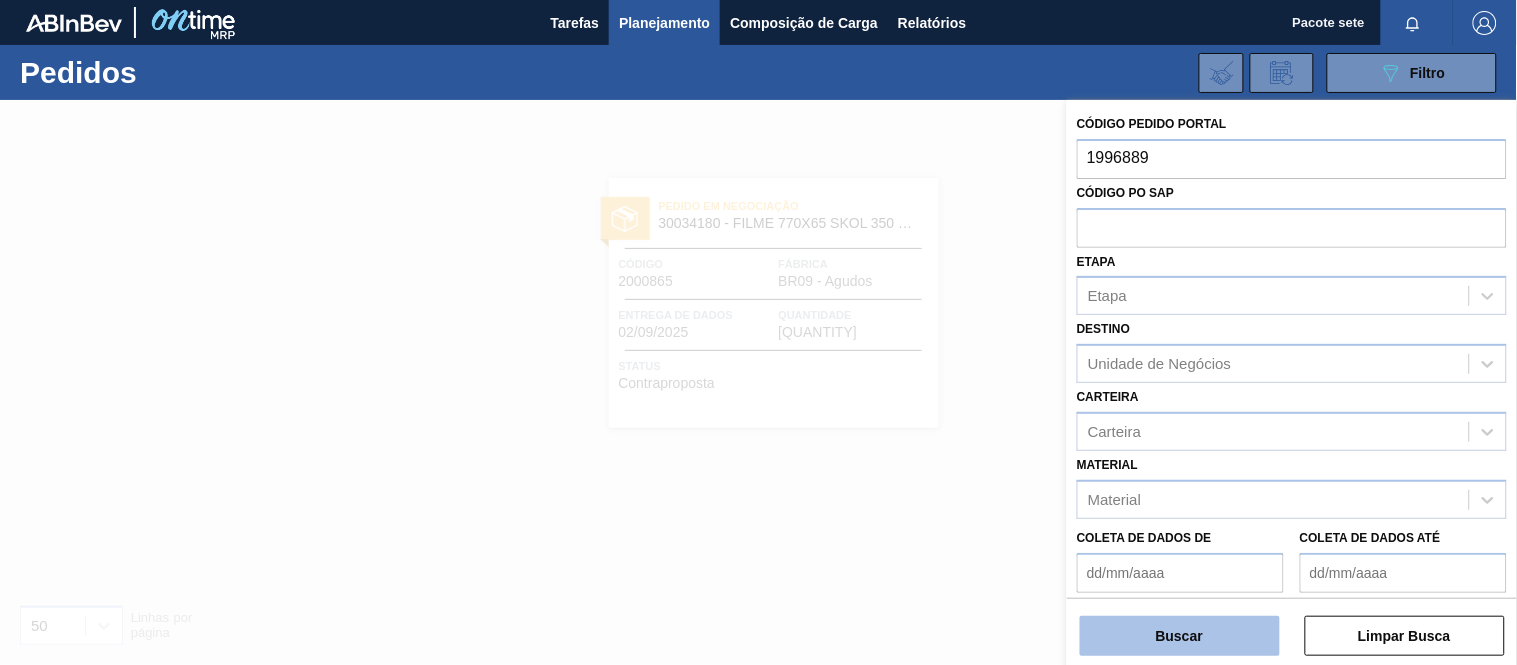 type on "1996889" 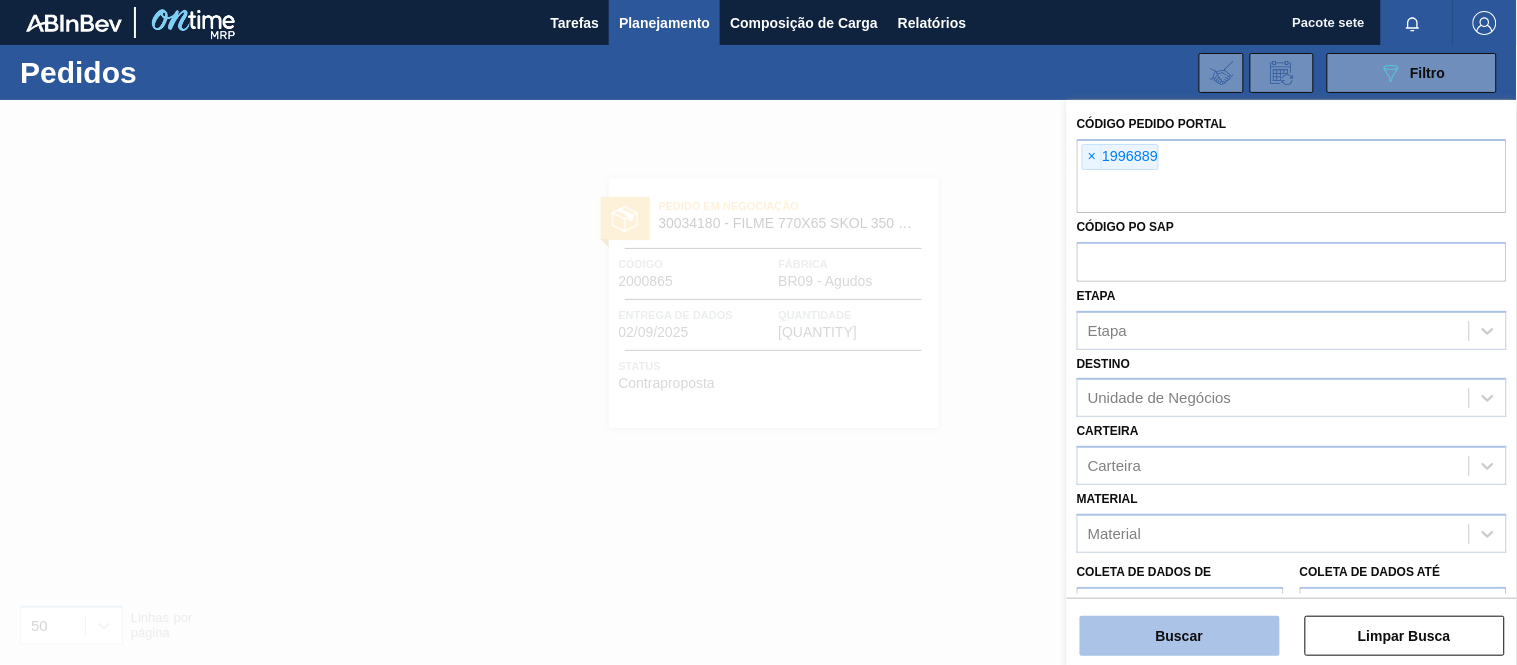 click on "Buscar" at bounding box center (1180, 636) 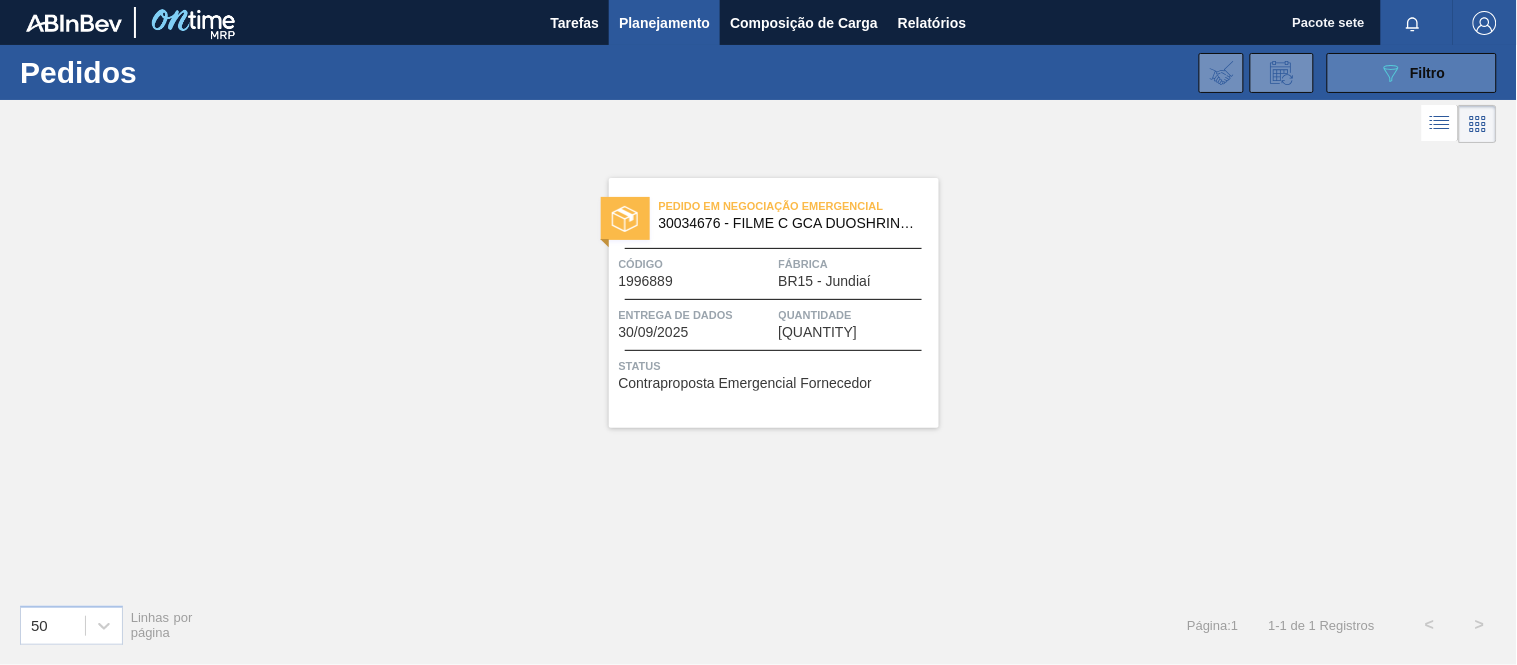 click on "089F7B8B-B2A5-4AFE-B5C0-19BA573D28AC" 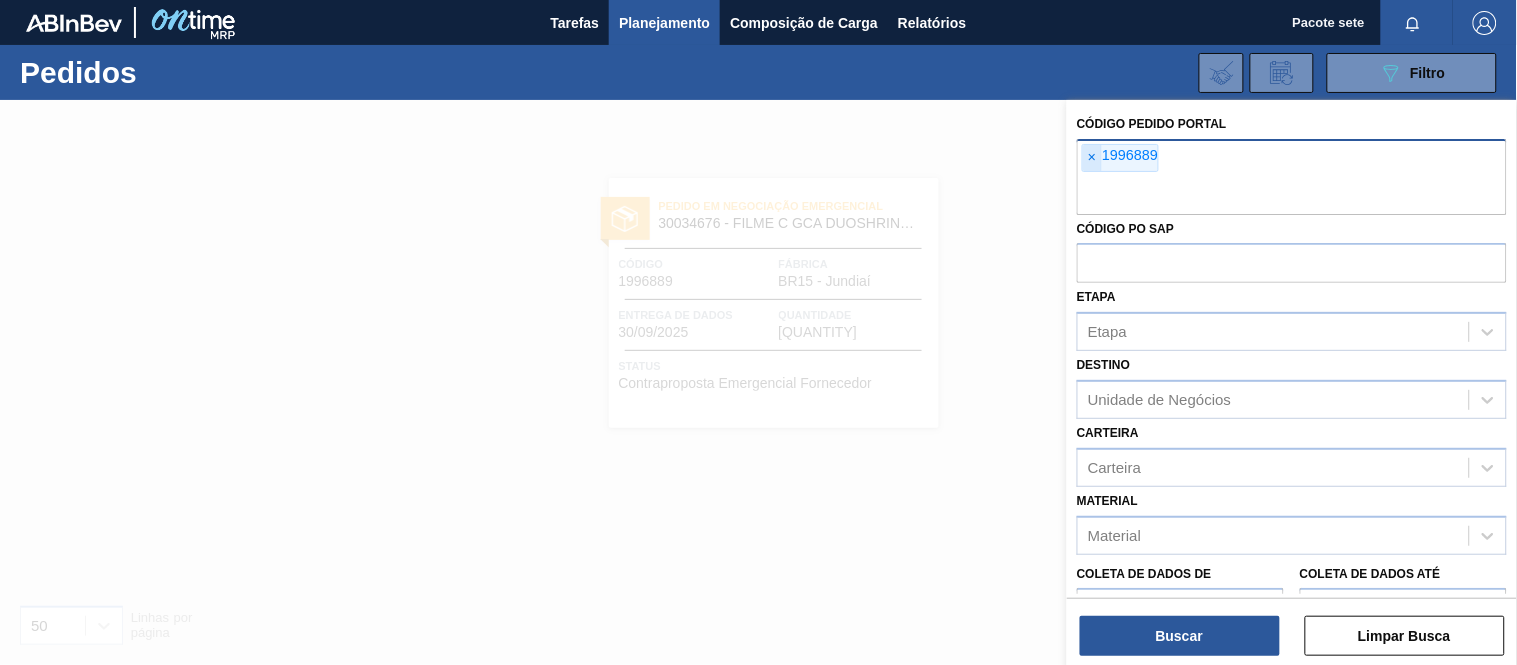 click on "×" at bounding box center (1092, 158) 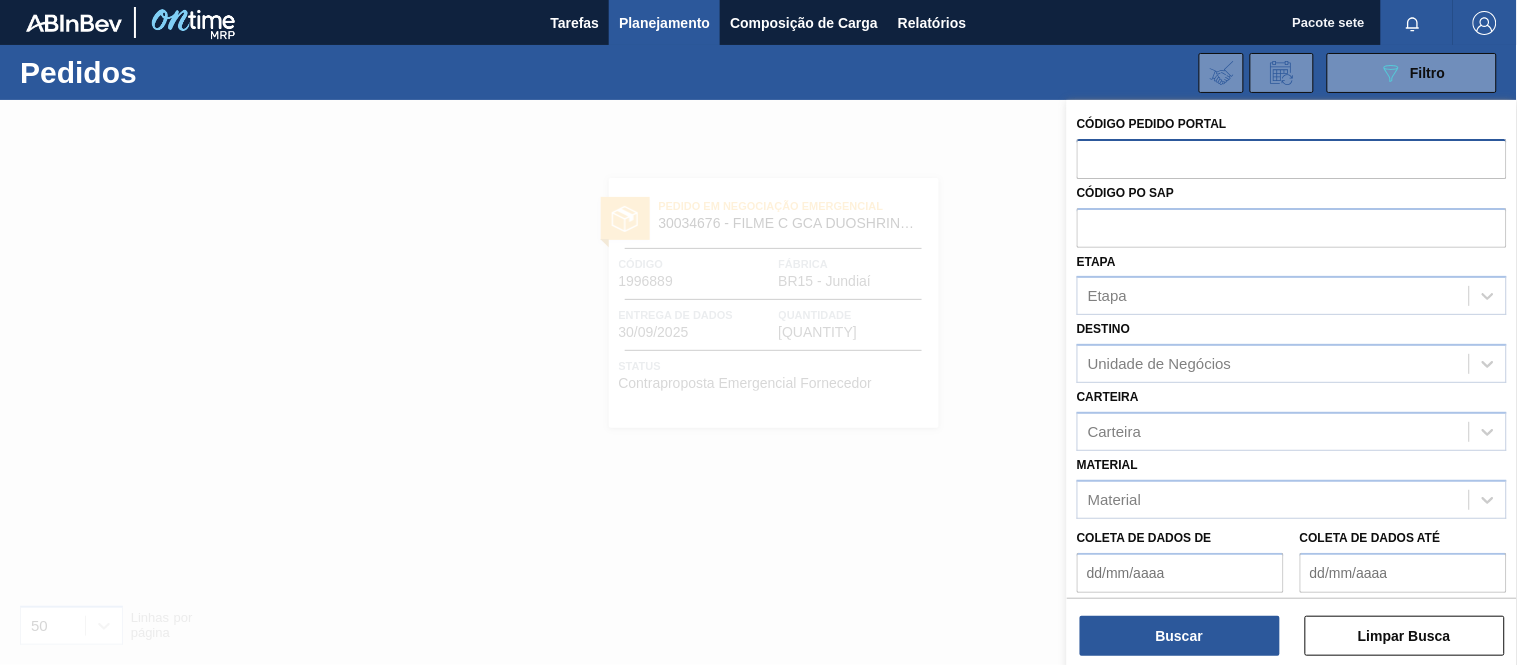 click at bounding box center (1292, 158) 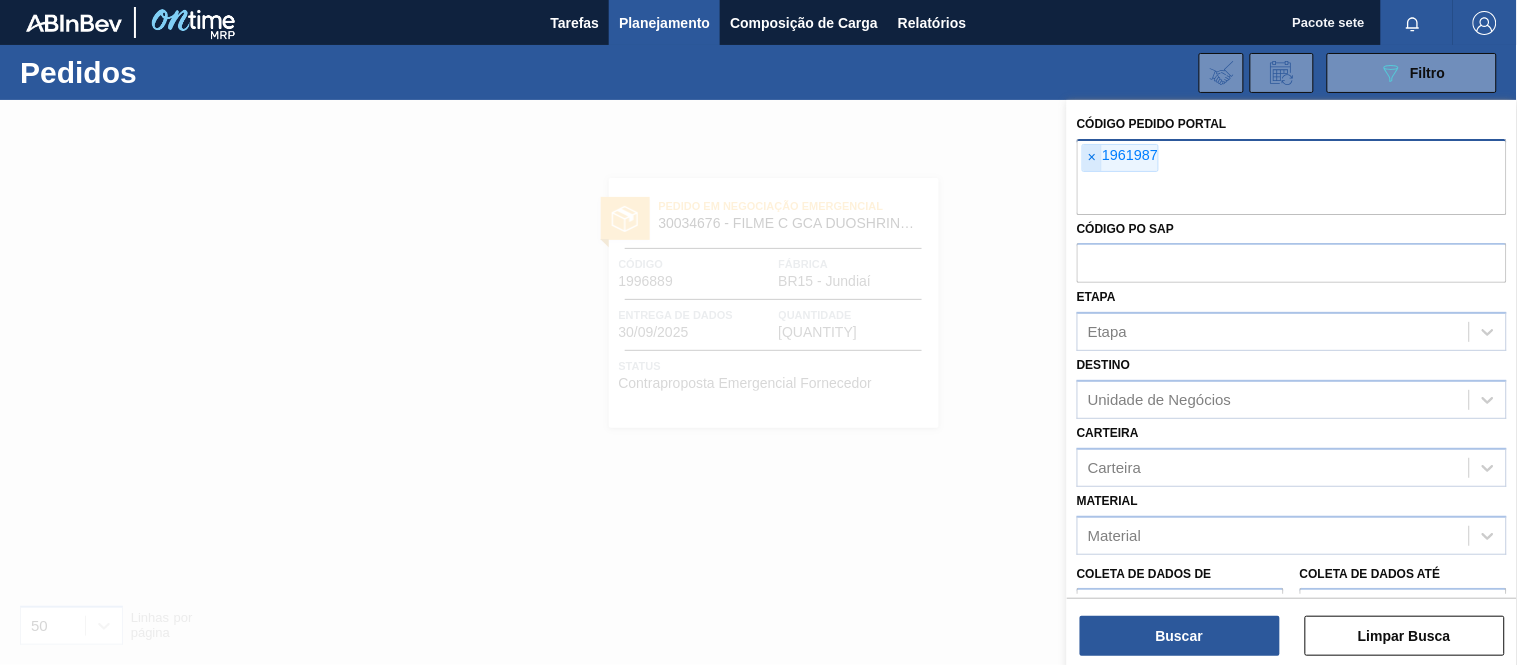 click on "×" at bounding box center [1092, 158] 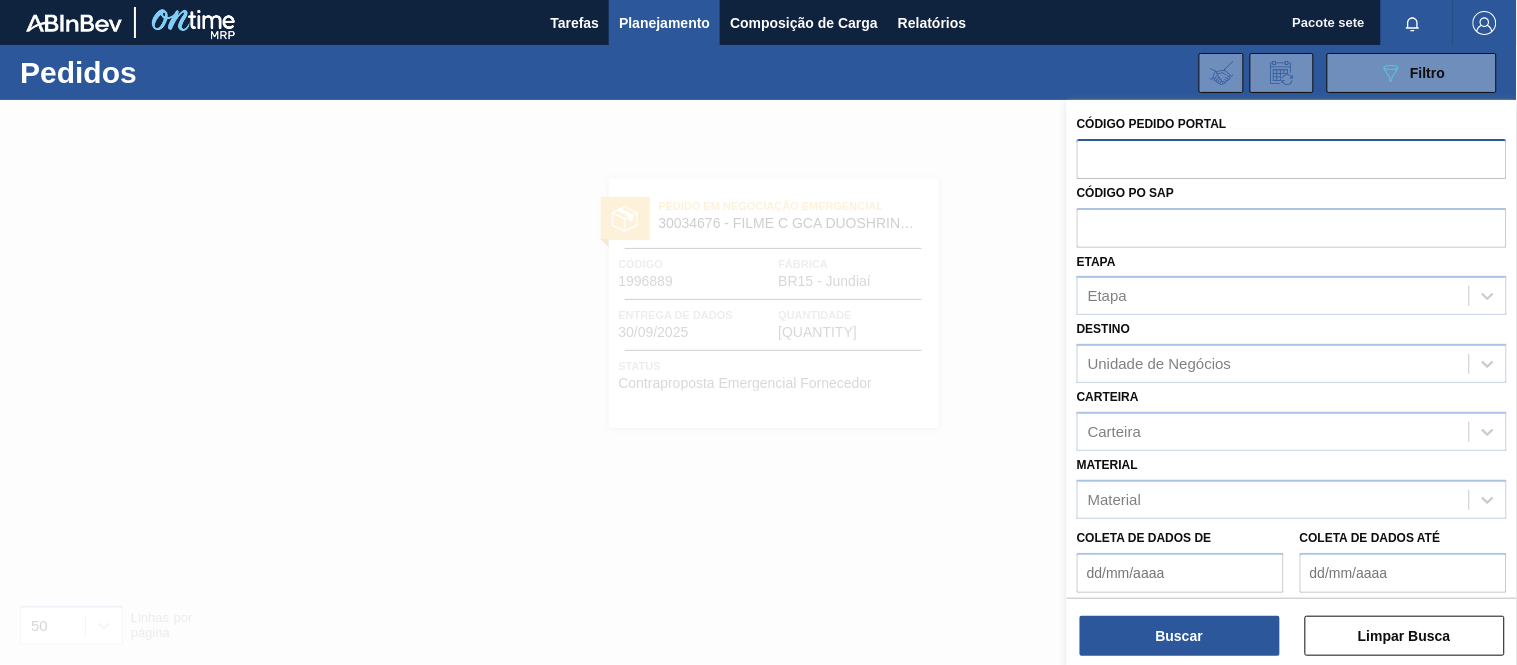 paste 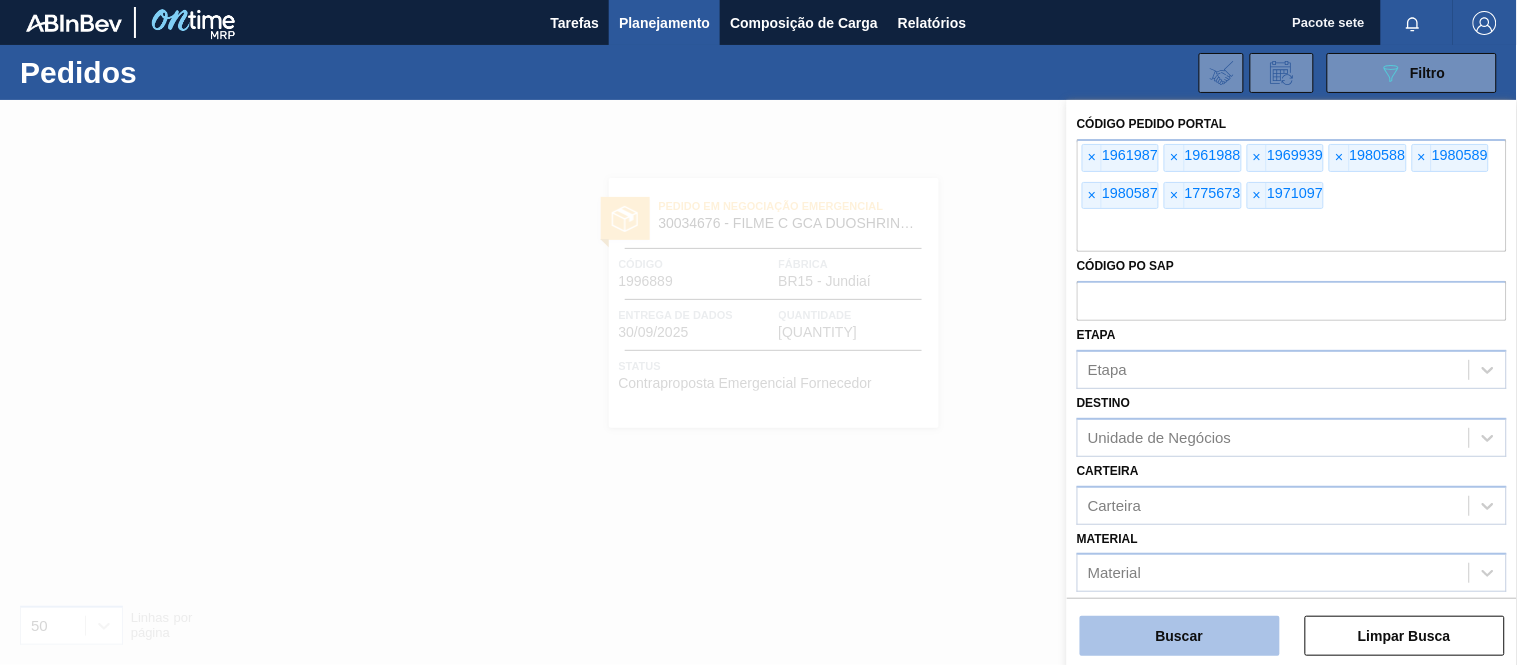 click on "Buscar" at bounding box center (1180, 636) 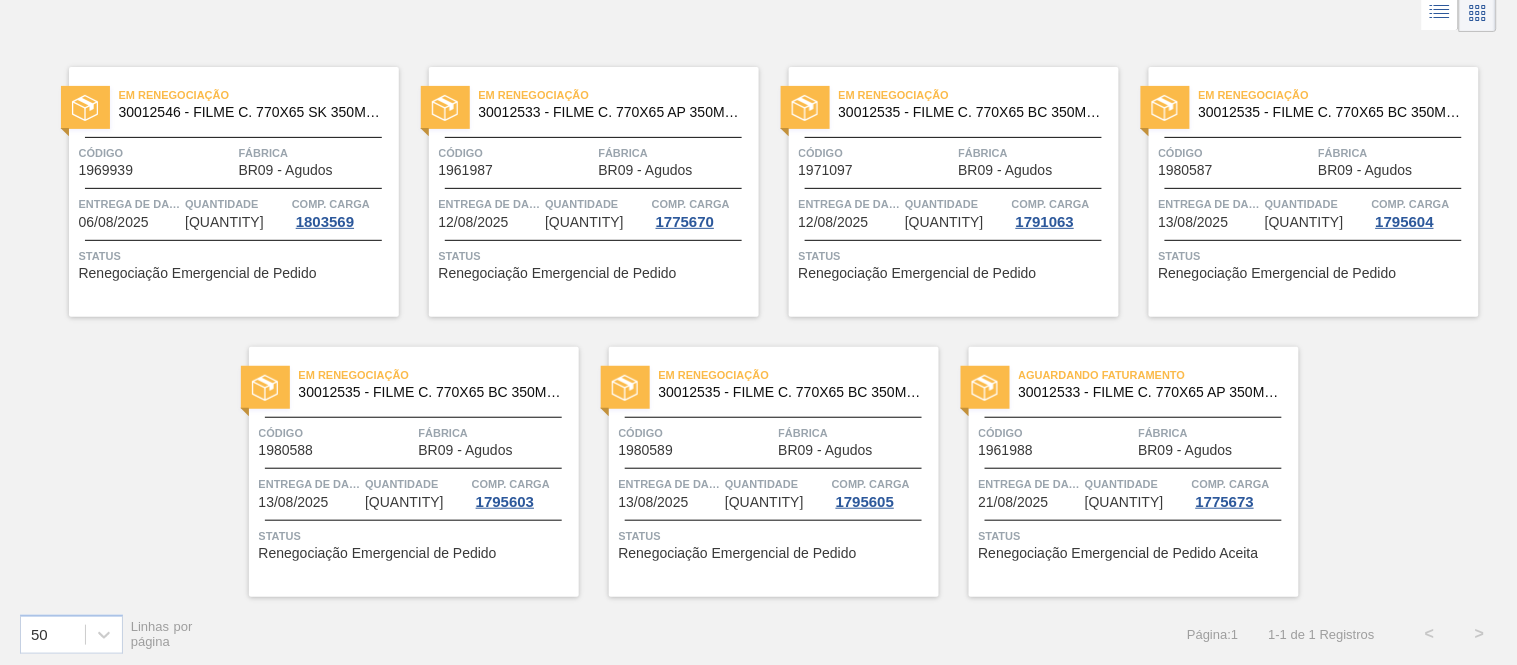 scroll, scrollTop: 0, scrollLeft: 0, axis: both 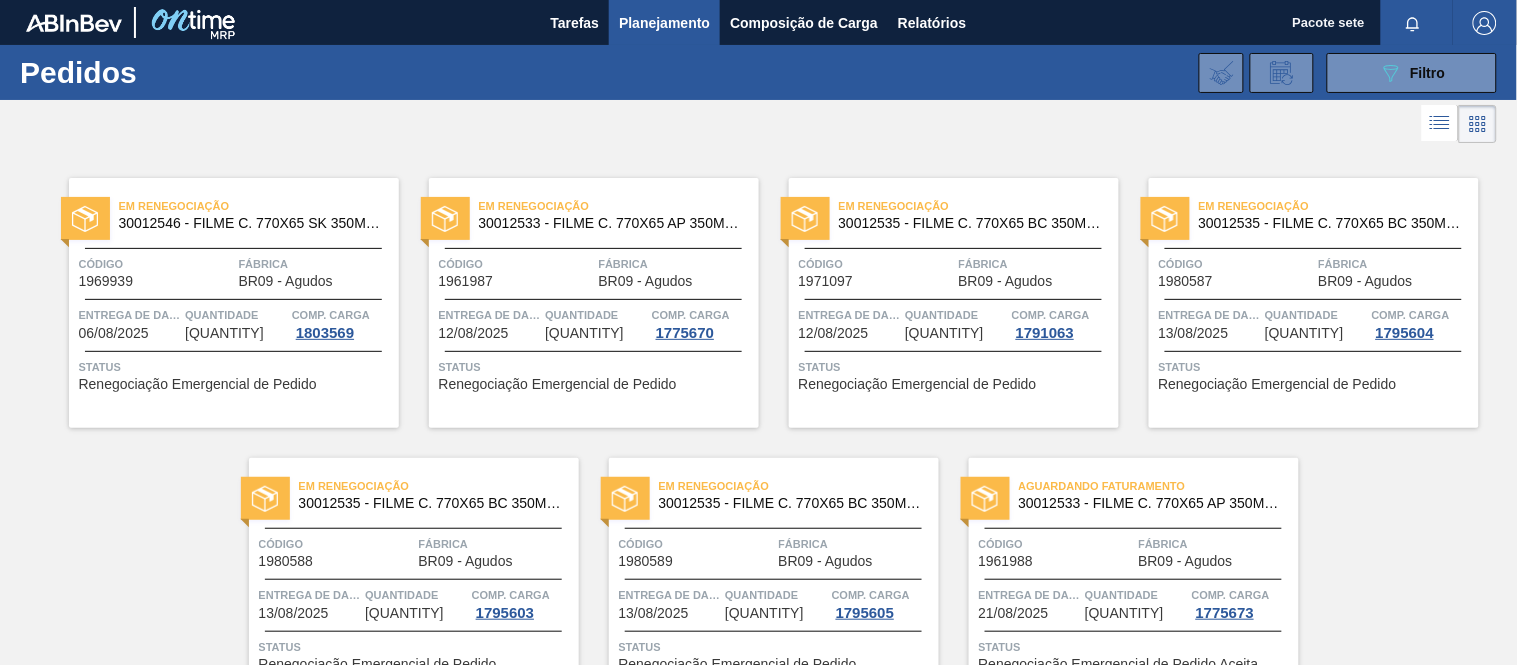 click on "30012535 - FILME C. 770X65 BC 350ML C12 429" at bounding box center (1355, 223) 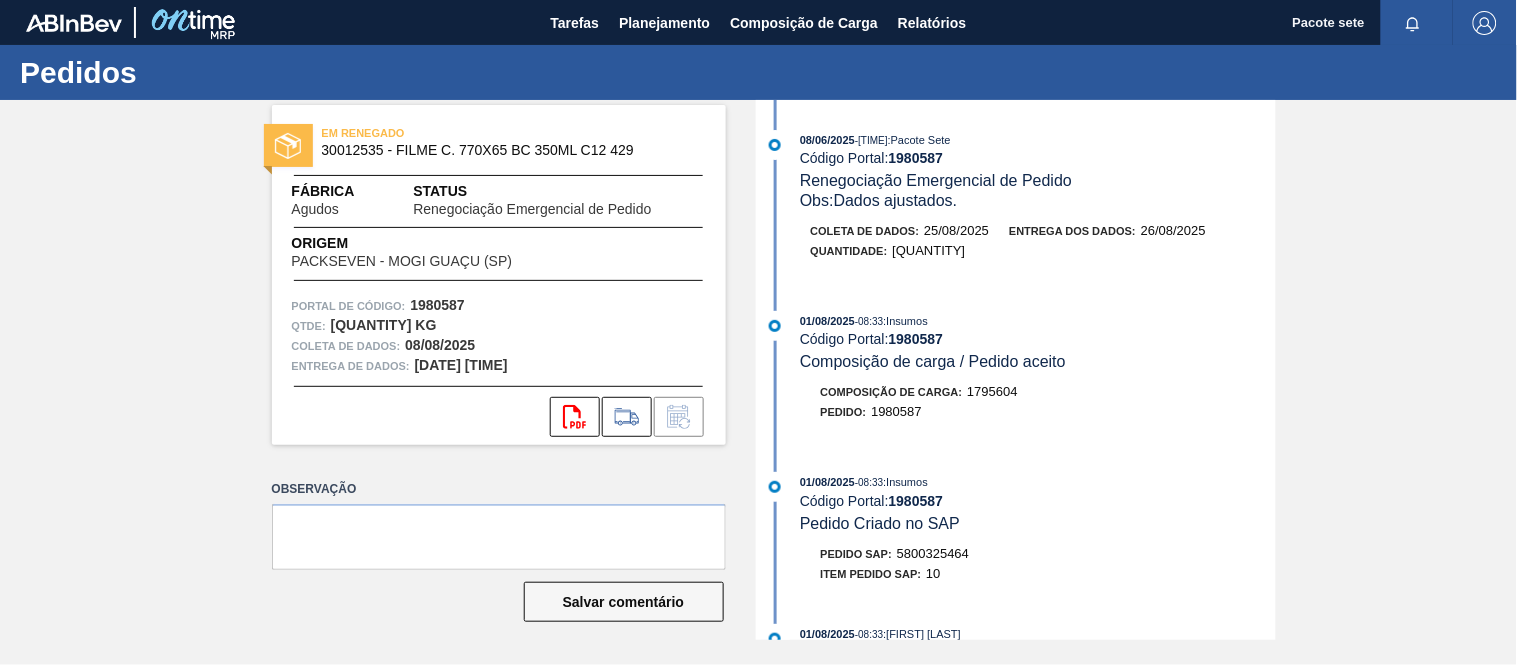 click on "30012535 - FILME C. 770X65 BC 350ML C12 429" at bounding box center (478, 150) 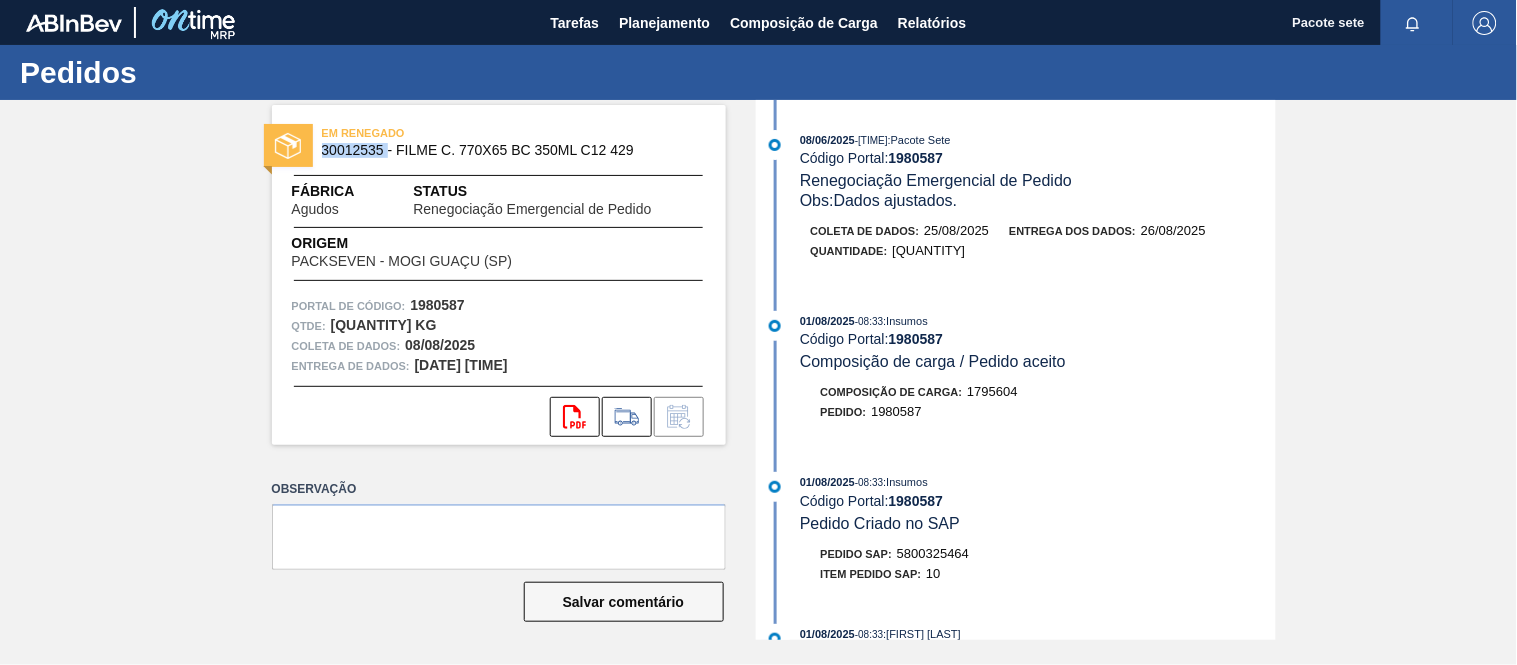 click on "30012535 - FILME C. 770X65 BC 350ML C12 429" at bounding box center (478, 150) 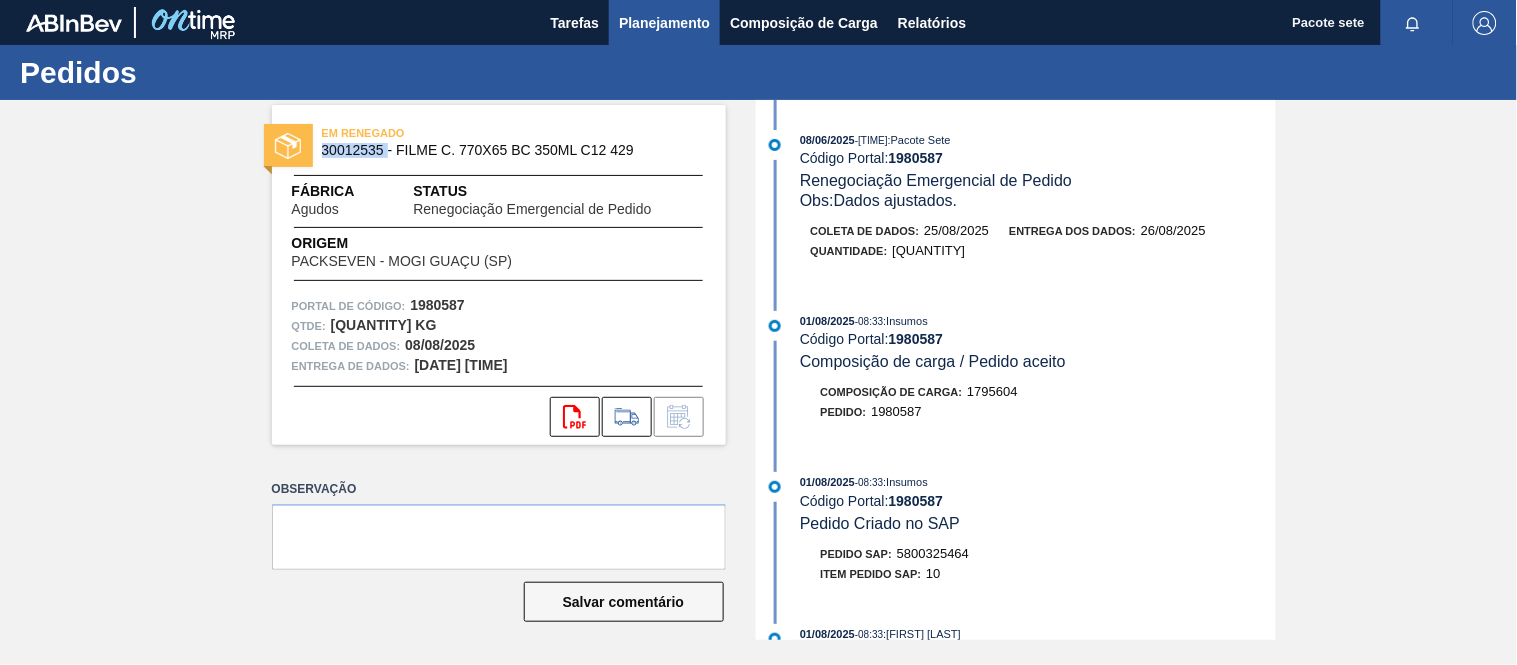 click on "Planejamento" at bounding box center (664, 23) 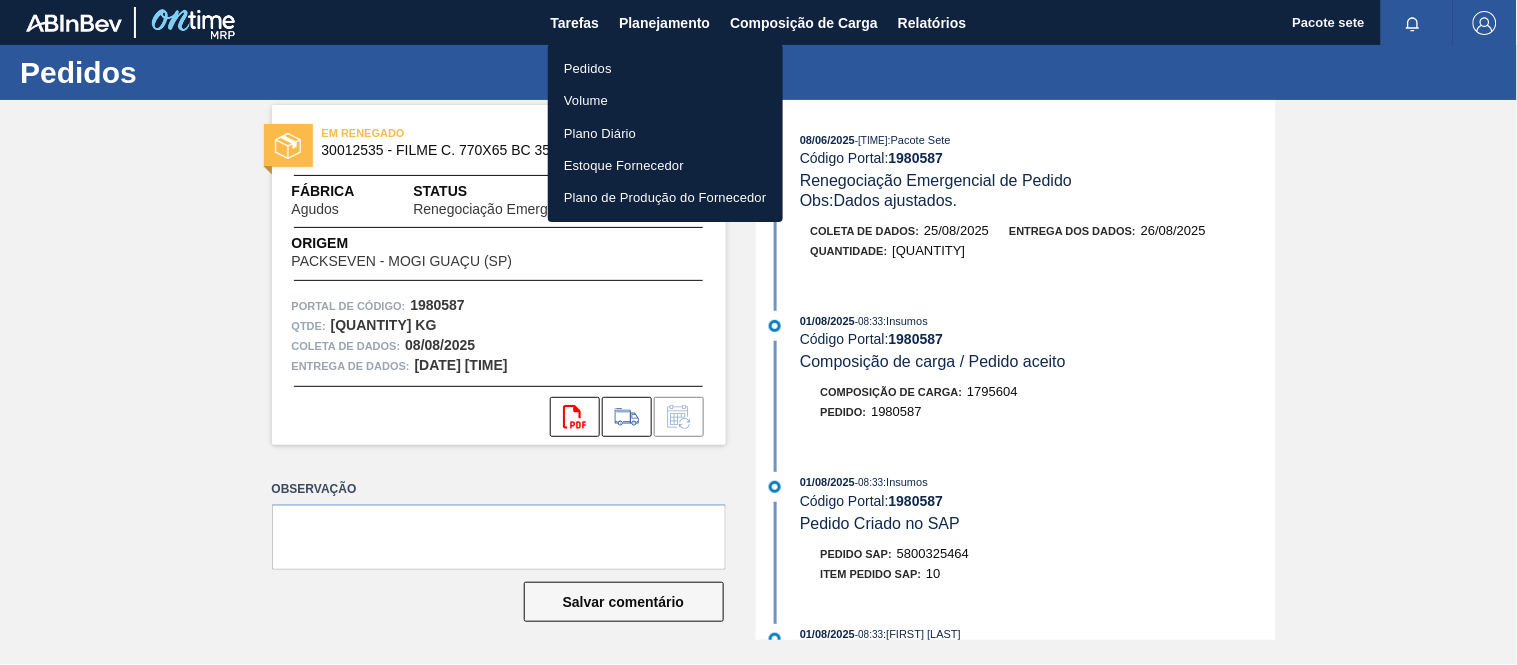 click at bounding box center [758, 332] 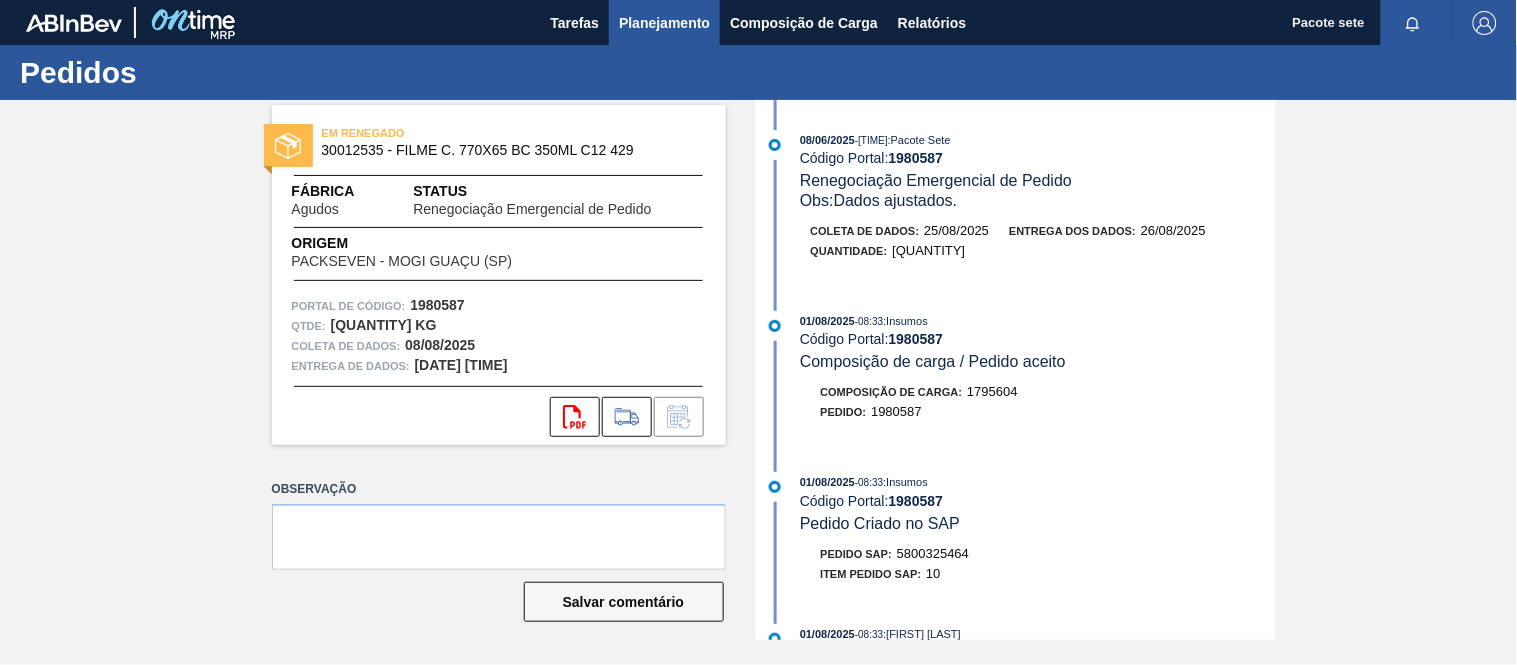 click on "Planejamento" at bounding box center [664, 23] 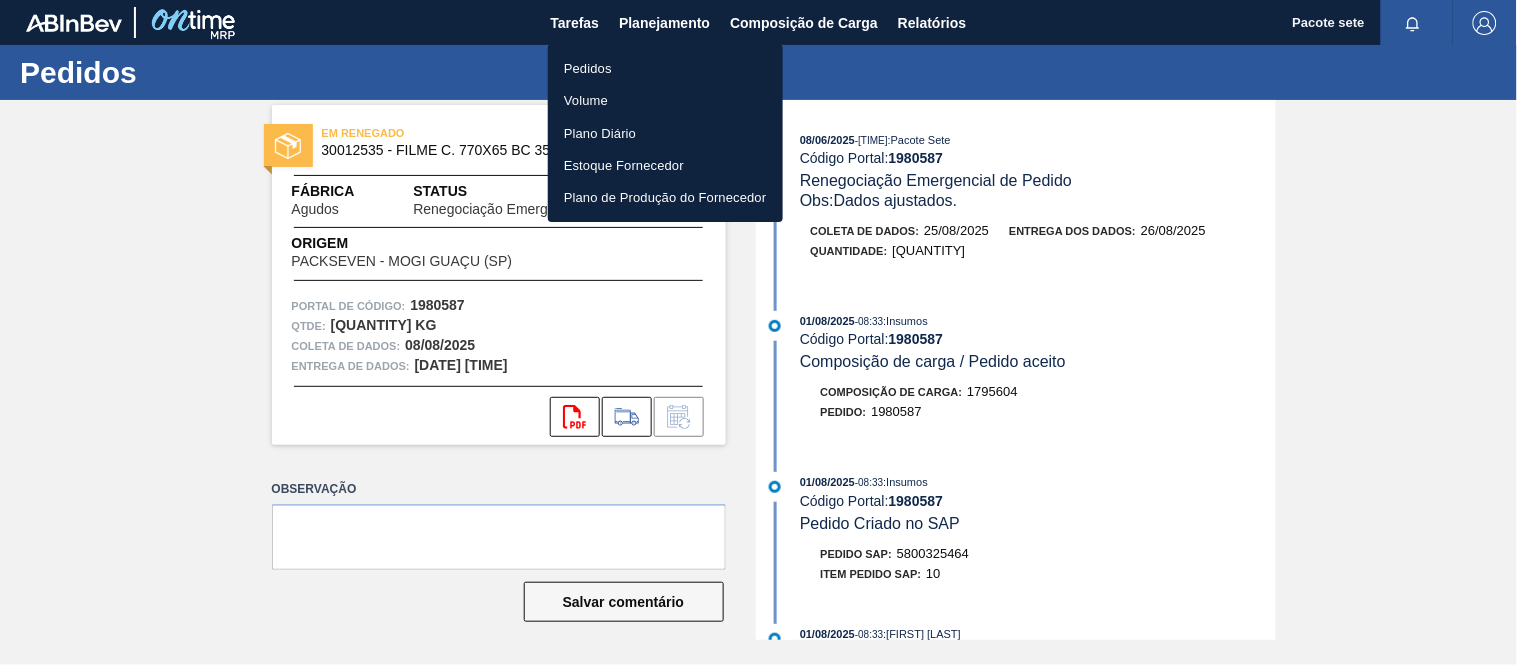 click on "Pedidos" at bounding box center (665, 68) 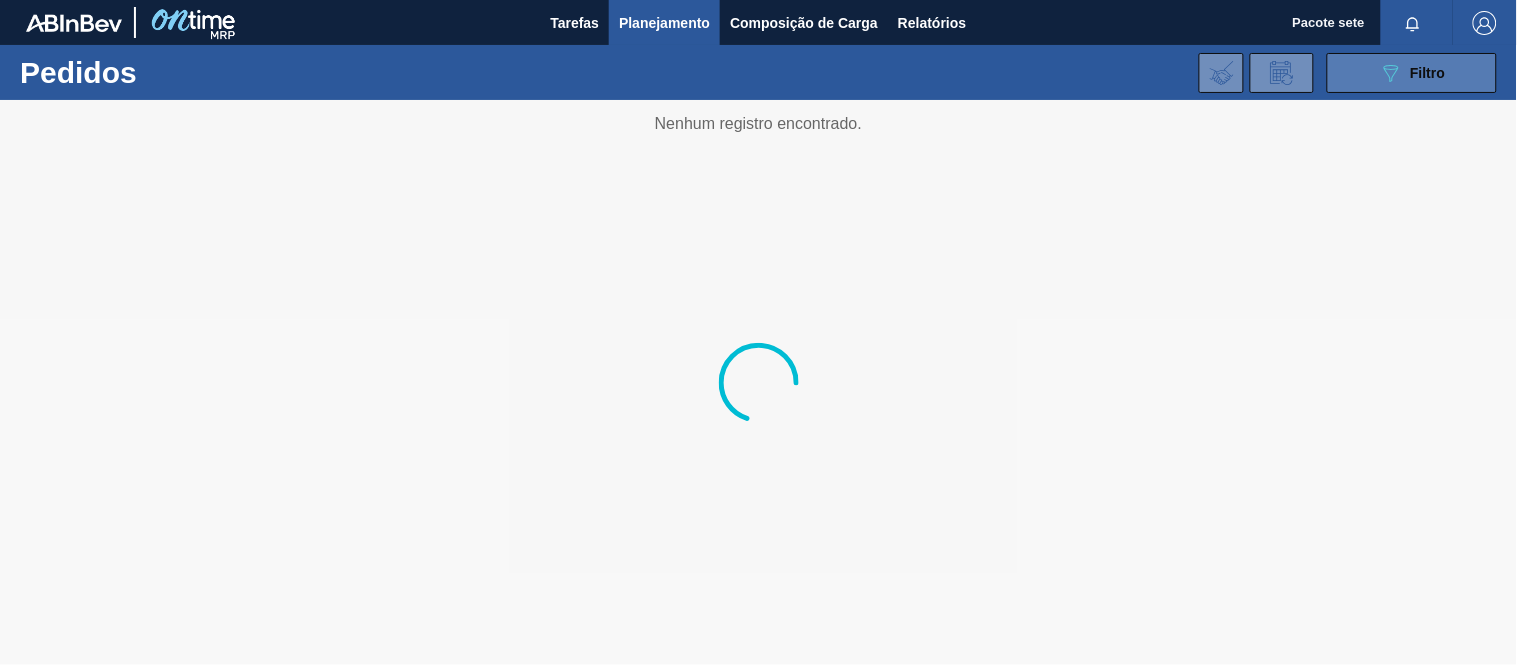 click on "089F7B8B-B2A5-4AFE-B5C0-19BA573D28AC" 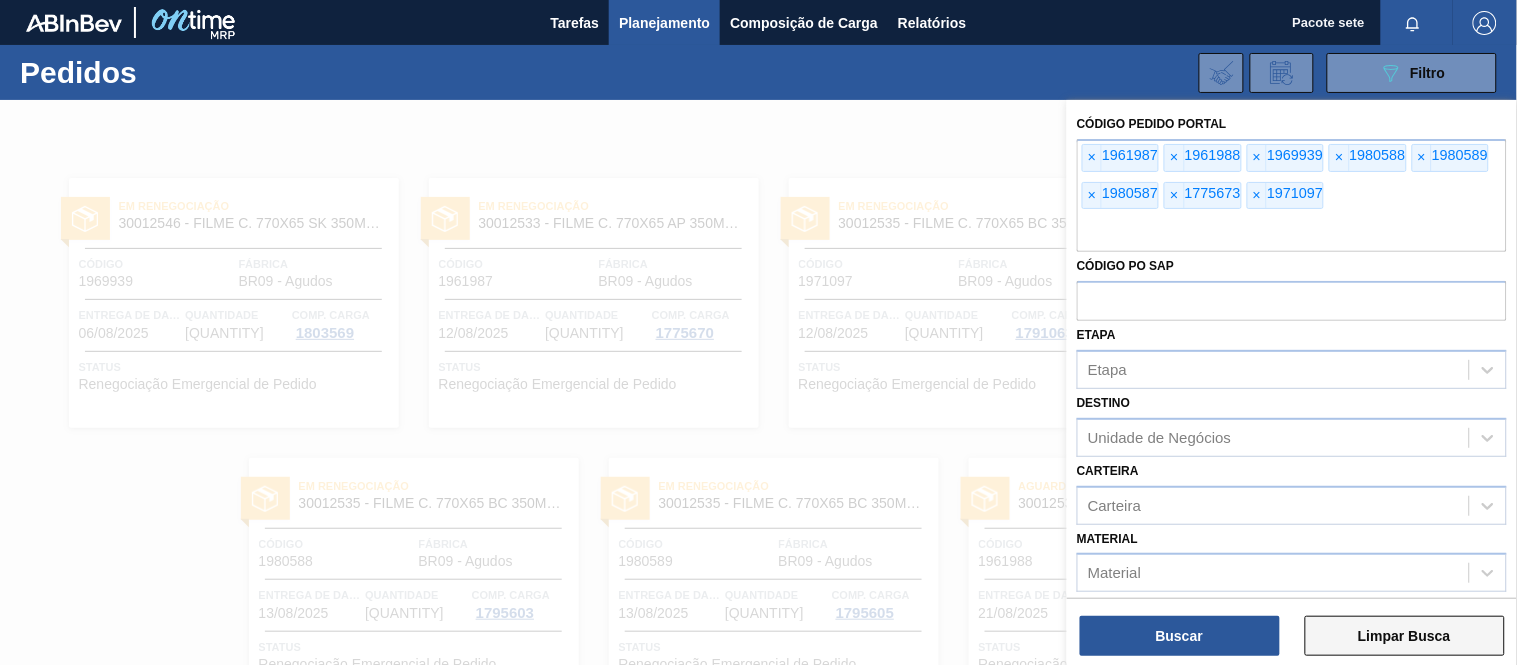 click on "Limpar Busca" at bounding box center [1404, 636] 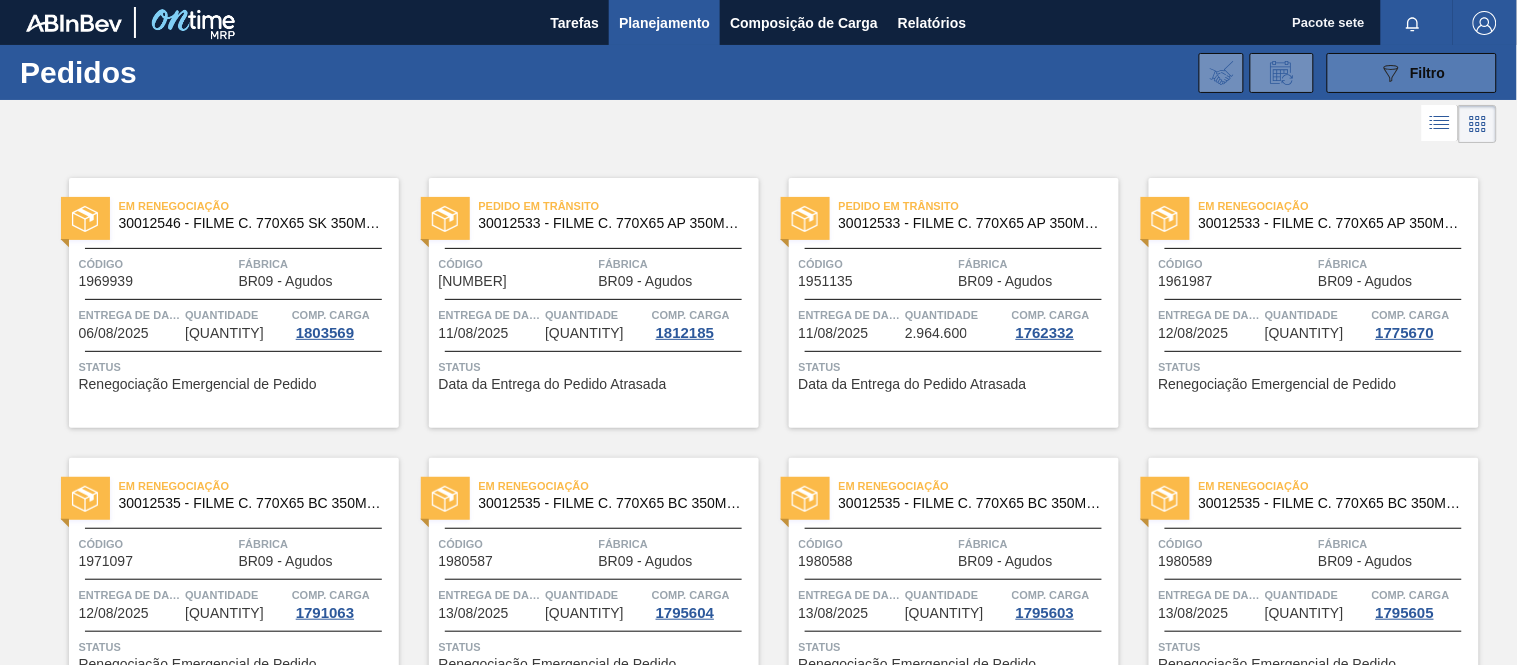 click on "089F7B8B-B2A5-4AFE-B5C0-19BA573D28AC Filtro" at bounding box center [1412, 73] 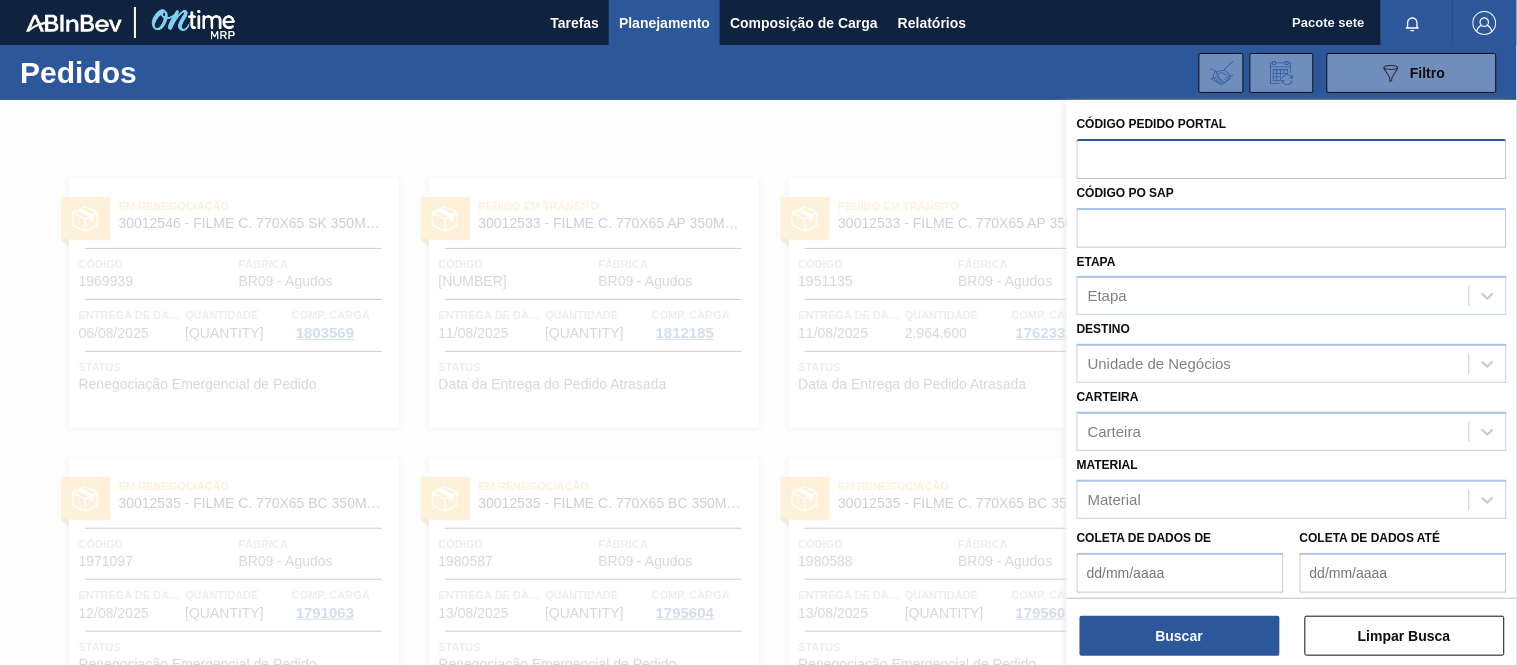 click at bounding box center [1292, 158] 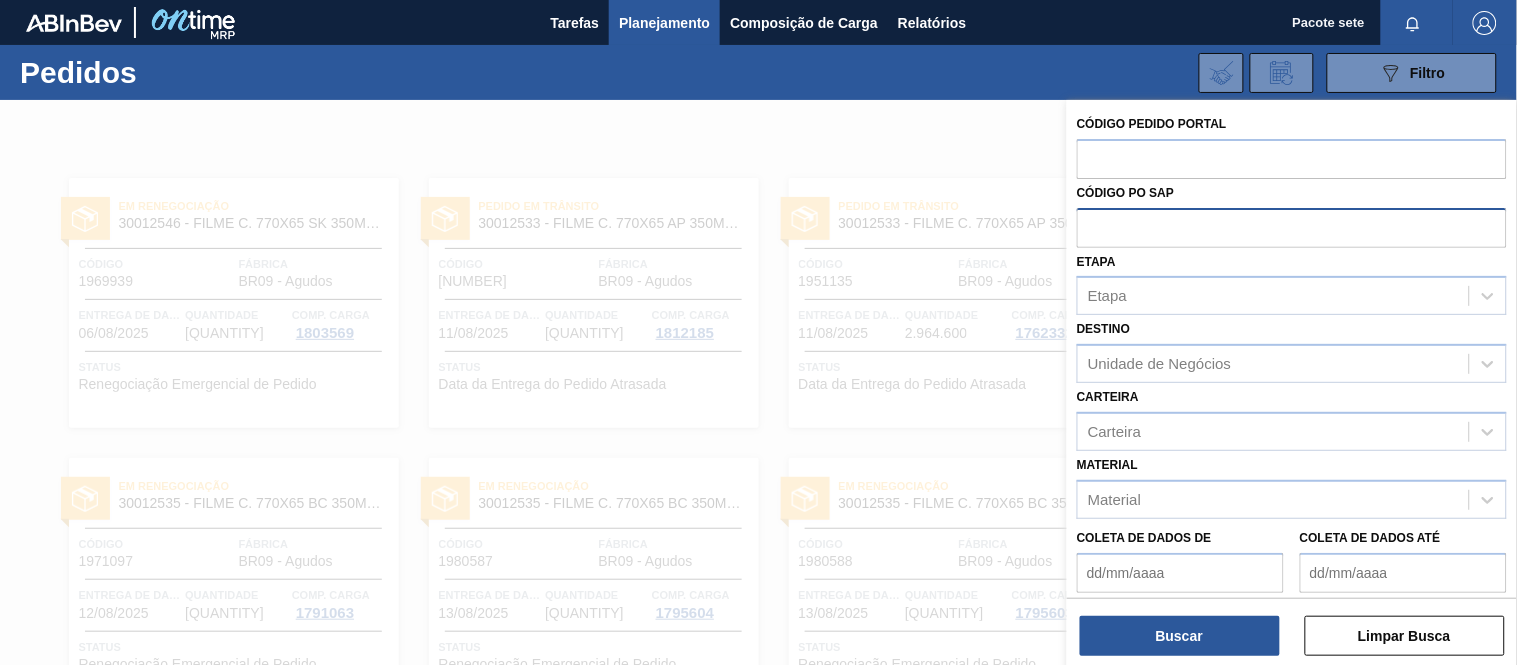 paste on "2003153" 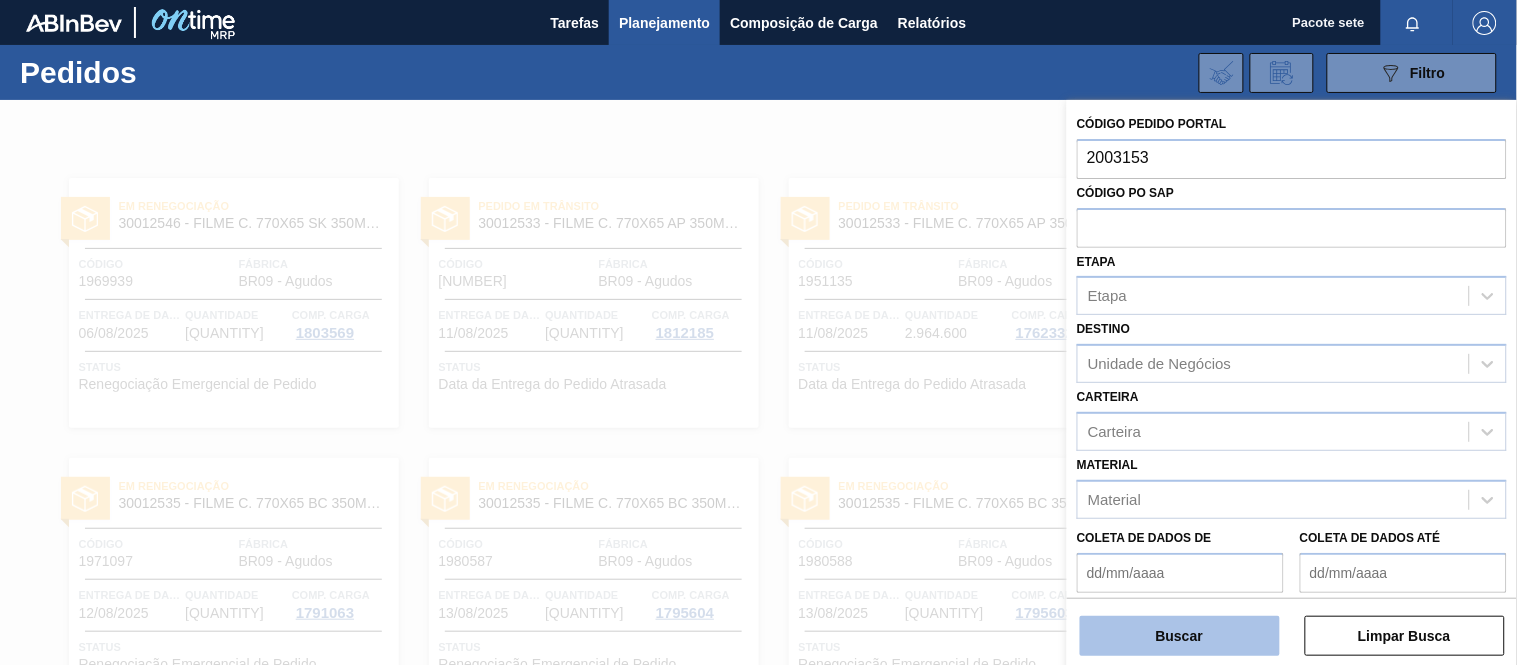 type on "2003153" 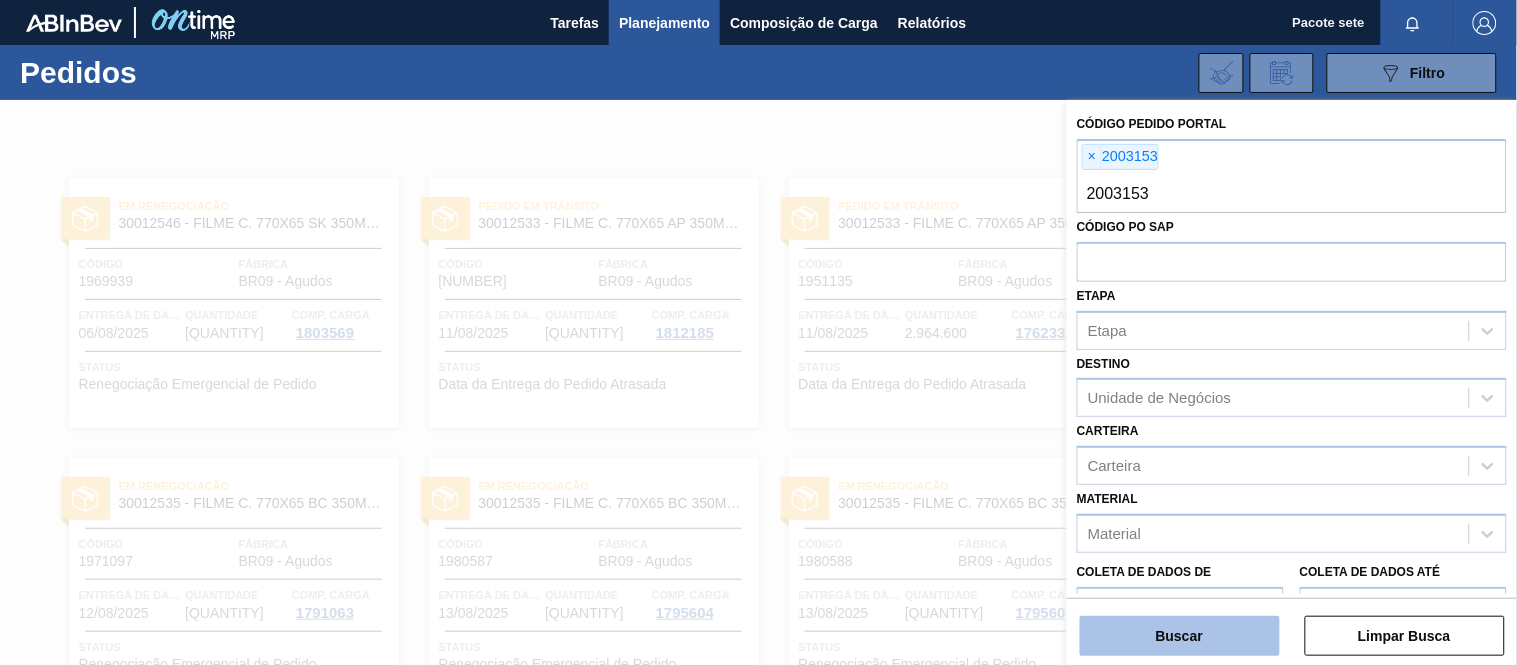 type 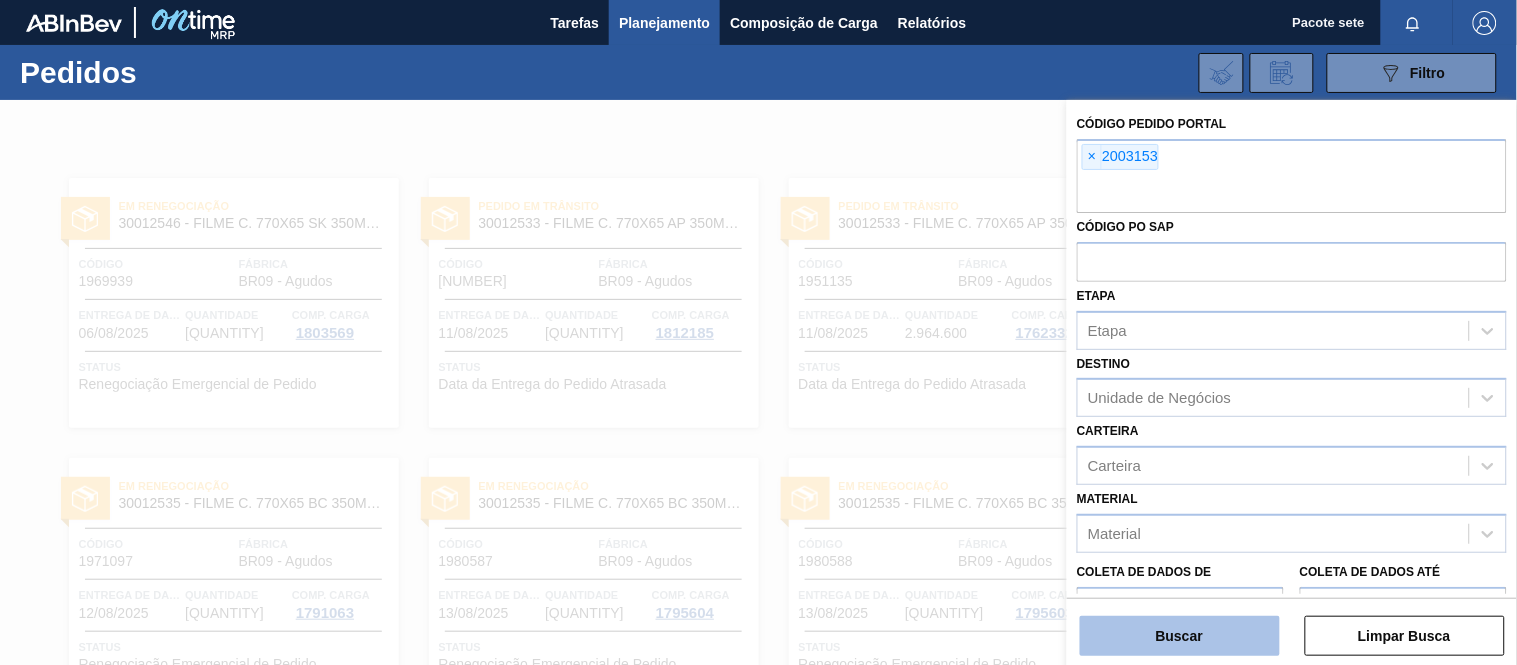 click on "Buscar" at bounding box center (1180, 636) 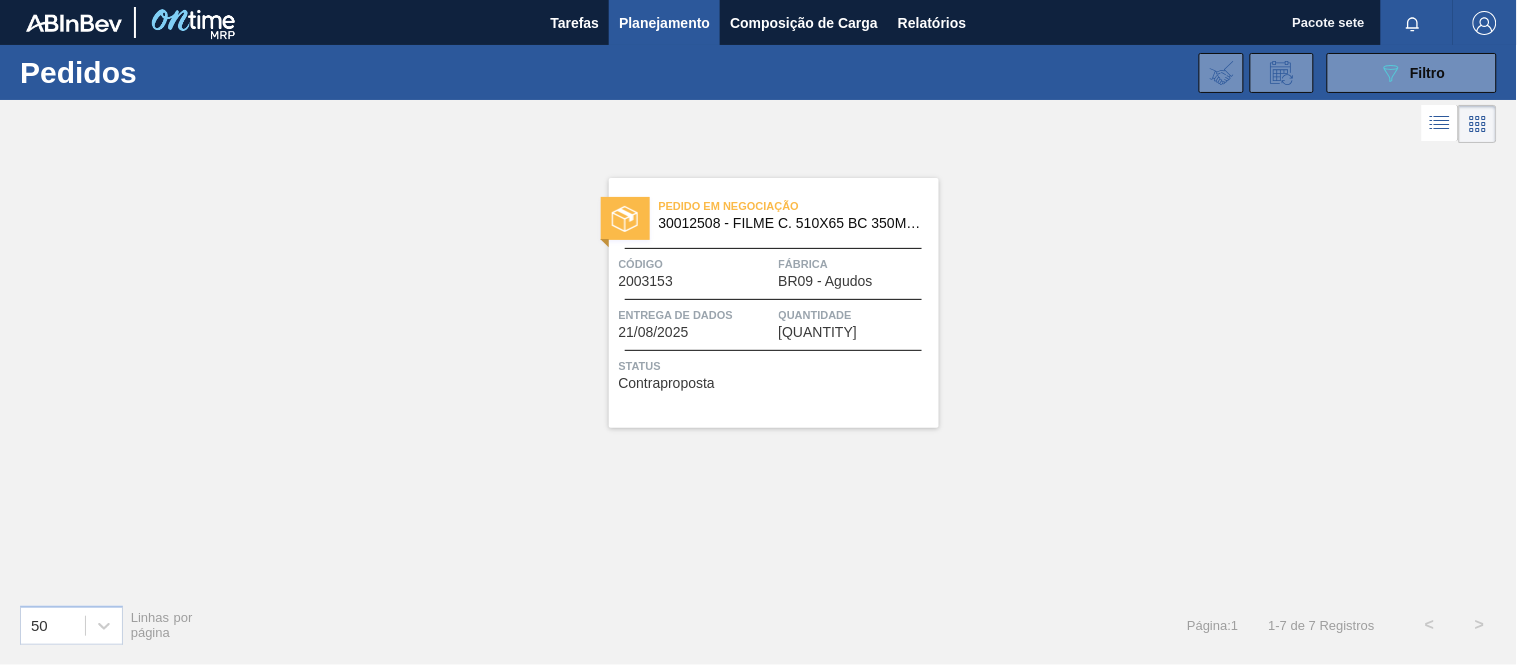 click on "Código" at bounding box center [696, 264] 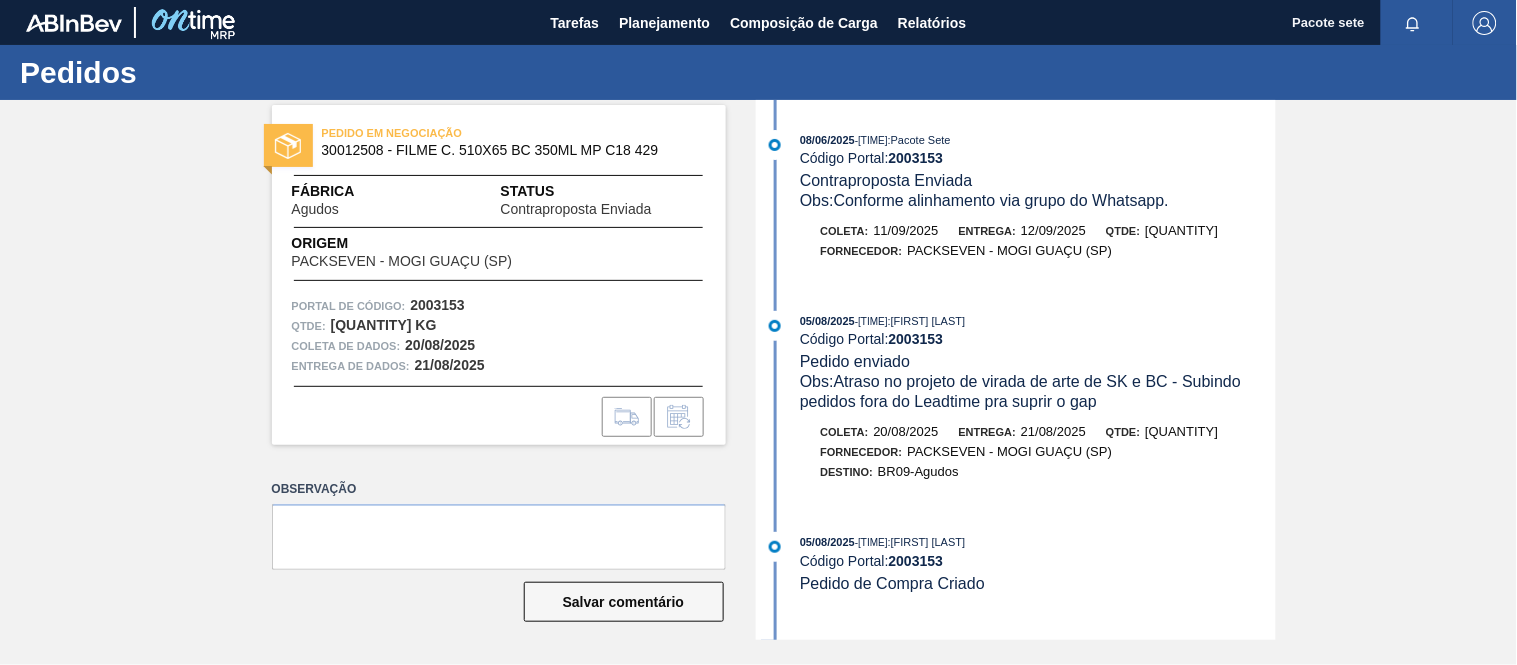 click on "30012508 - FILME C. 510X65 BC 350ML MP C18 429" at bounding box center (490, 150) 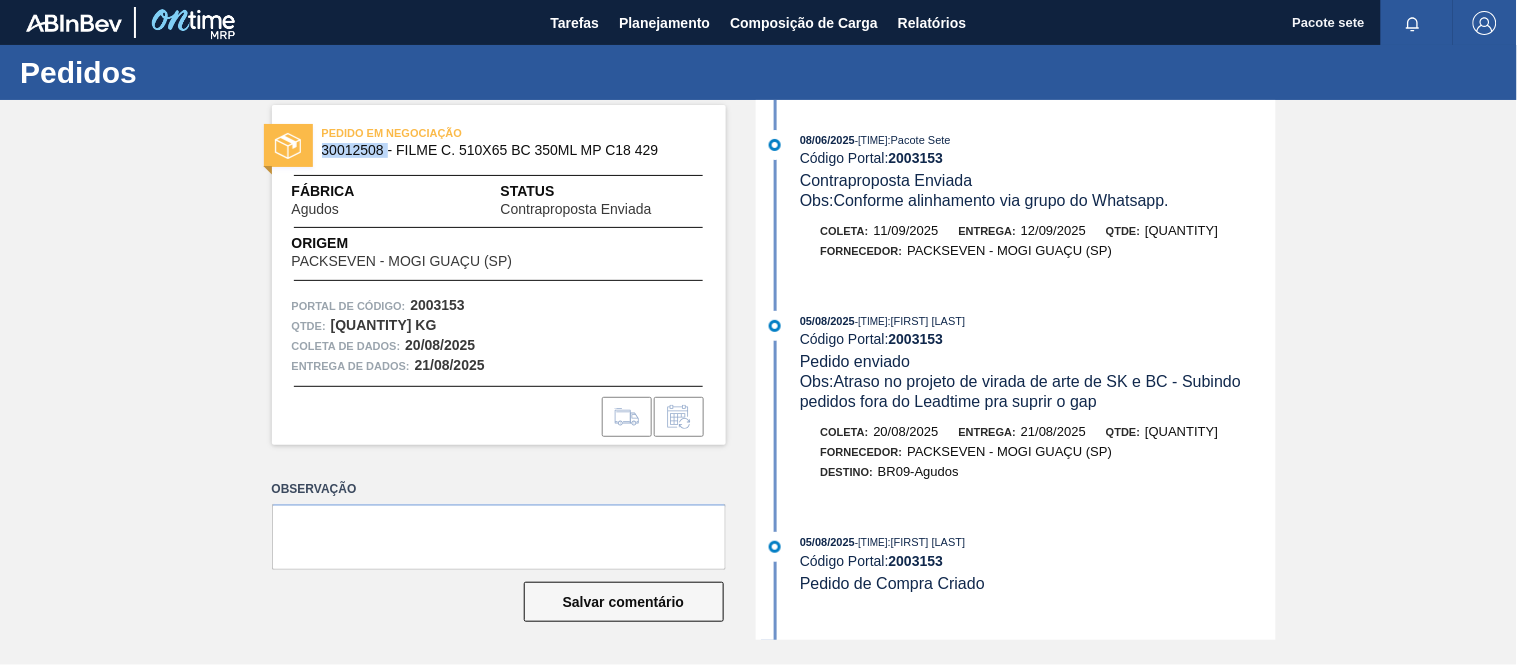 click on "30012508 - FILME C. 510X65 BC 350ML MP C18 429" at bounding box center (490, 150) 